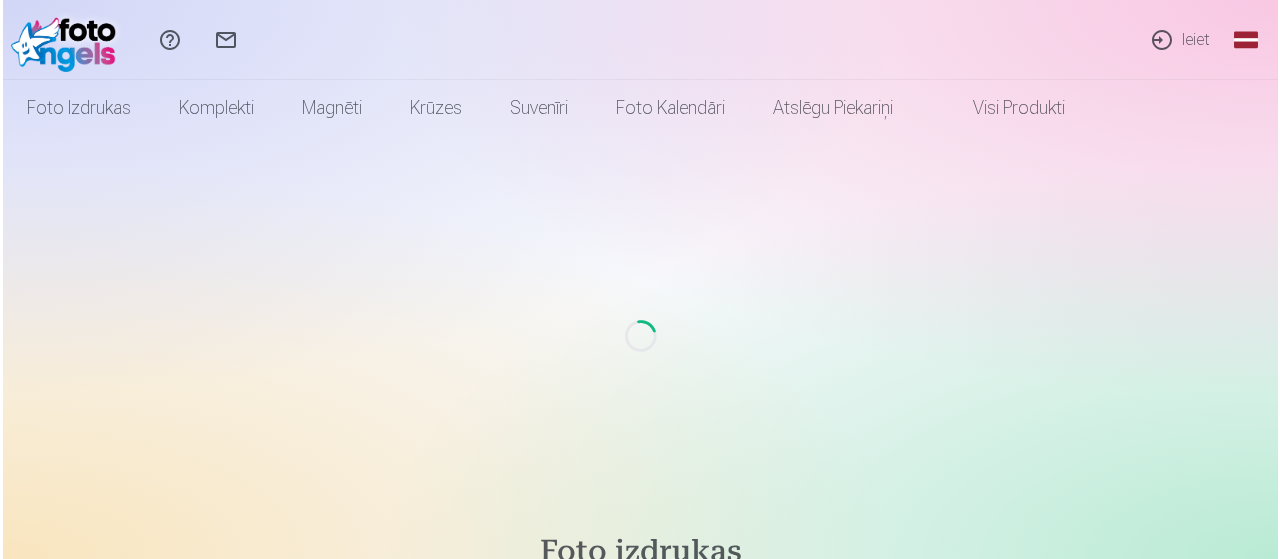 scroll, scrollTop: 0, scrollLeft: 0, axis: both 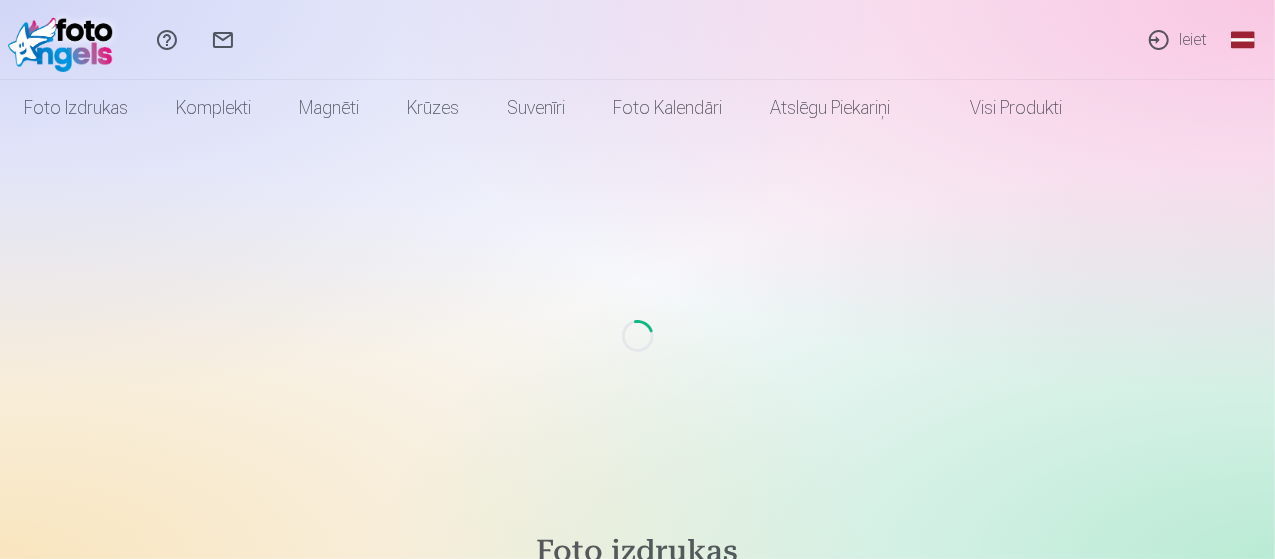 click on "Global" at bounding box center [1243, 40] 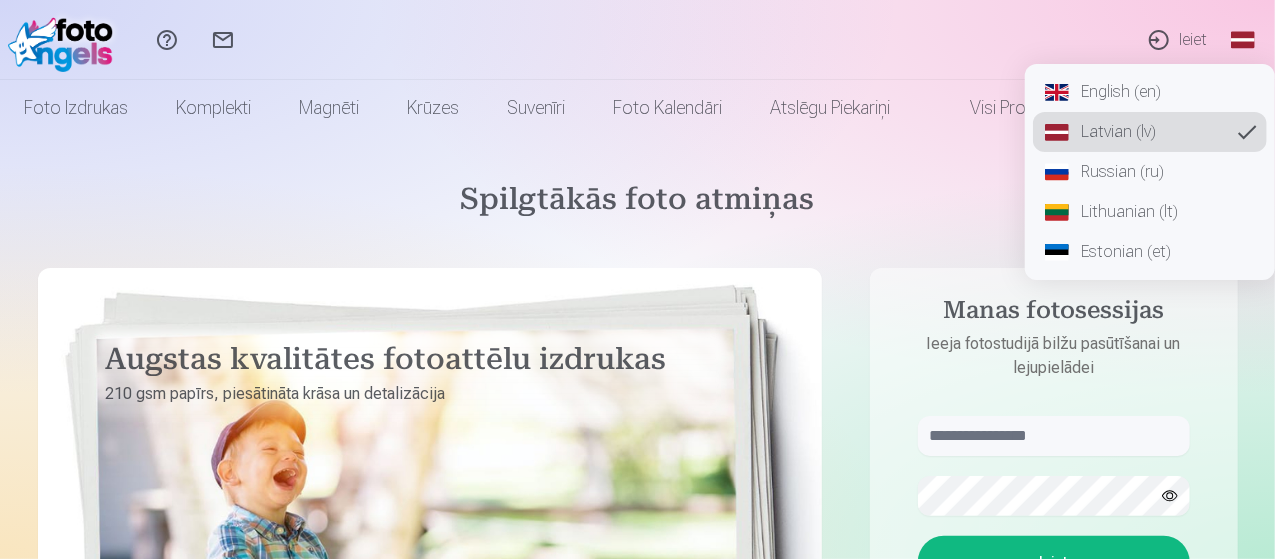 click on "Russian (ru)" at bounding box center (1150, 172) 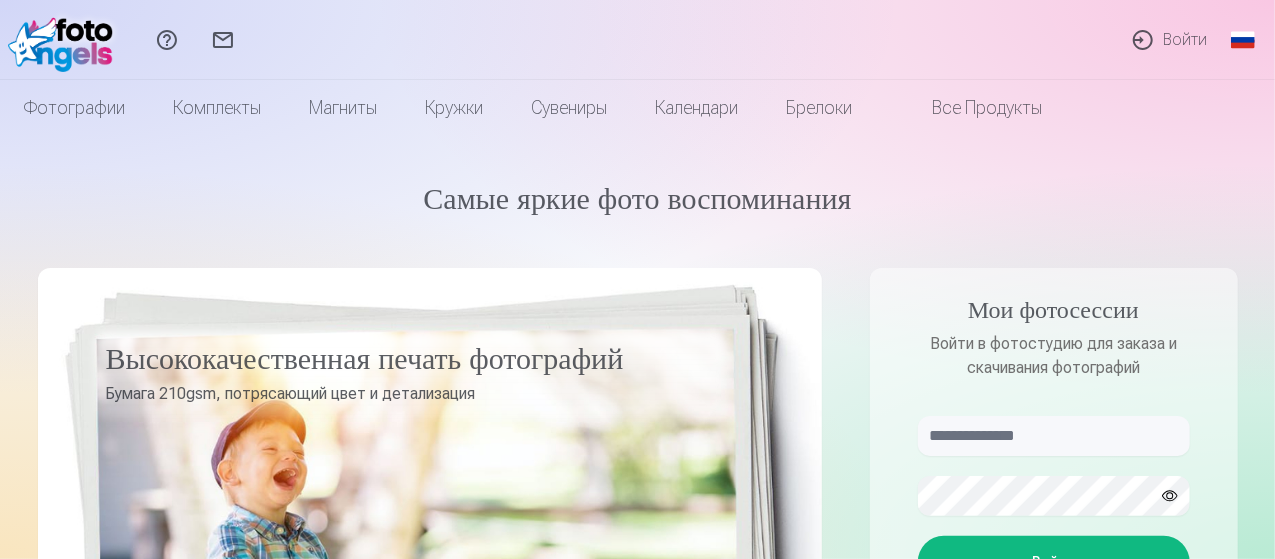 click on "Войти" at bounding box center [1169, 40] 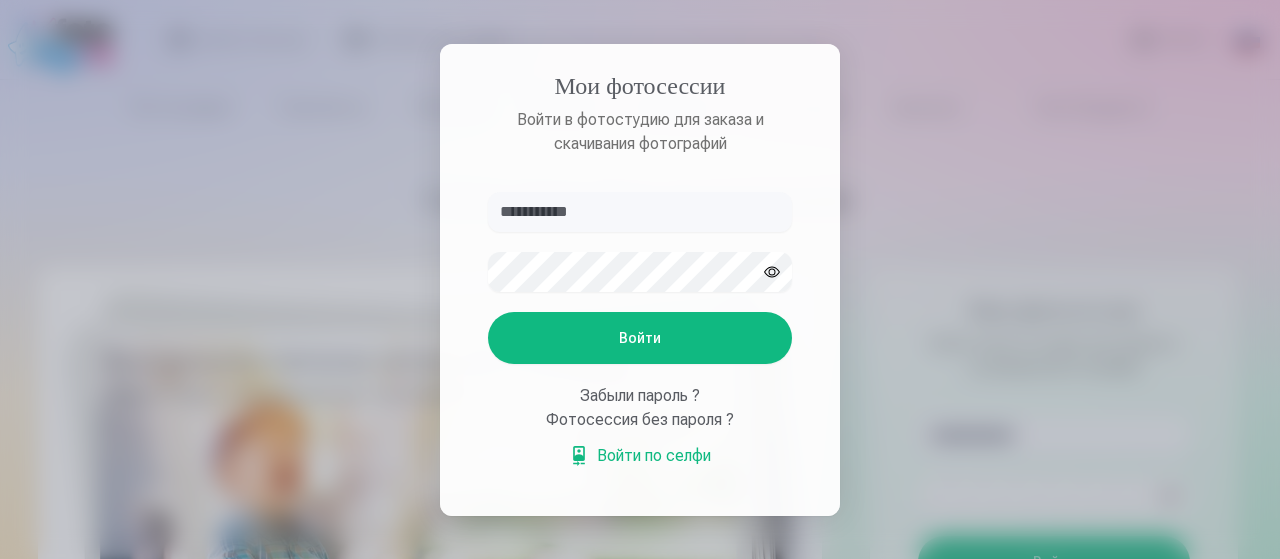 type on "**********" 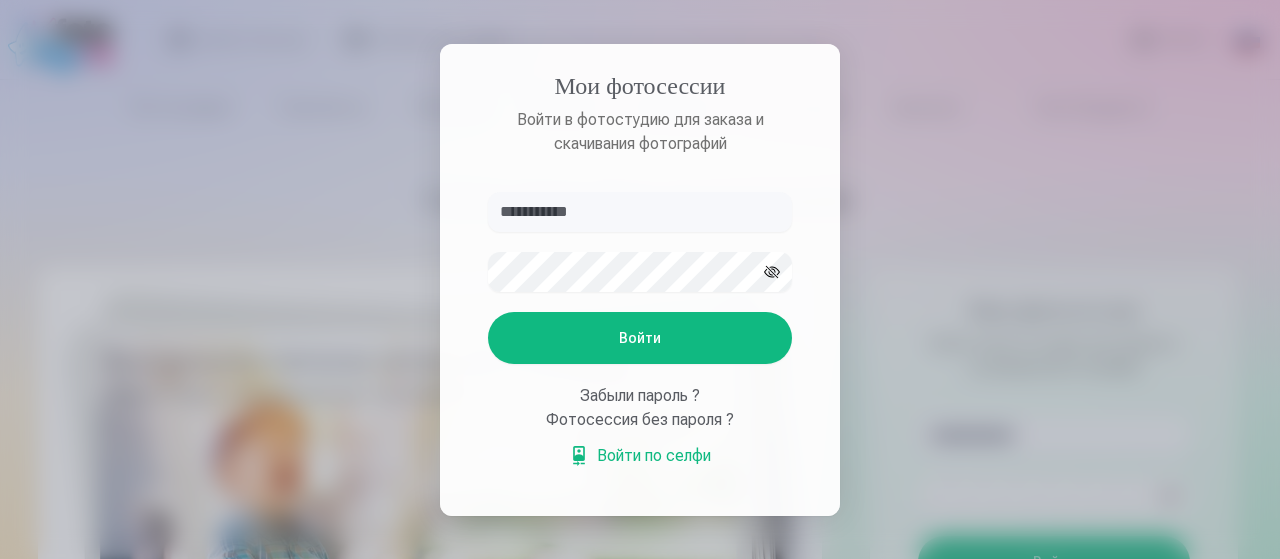 click on "Войти" at bounding box center (640, 338) 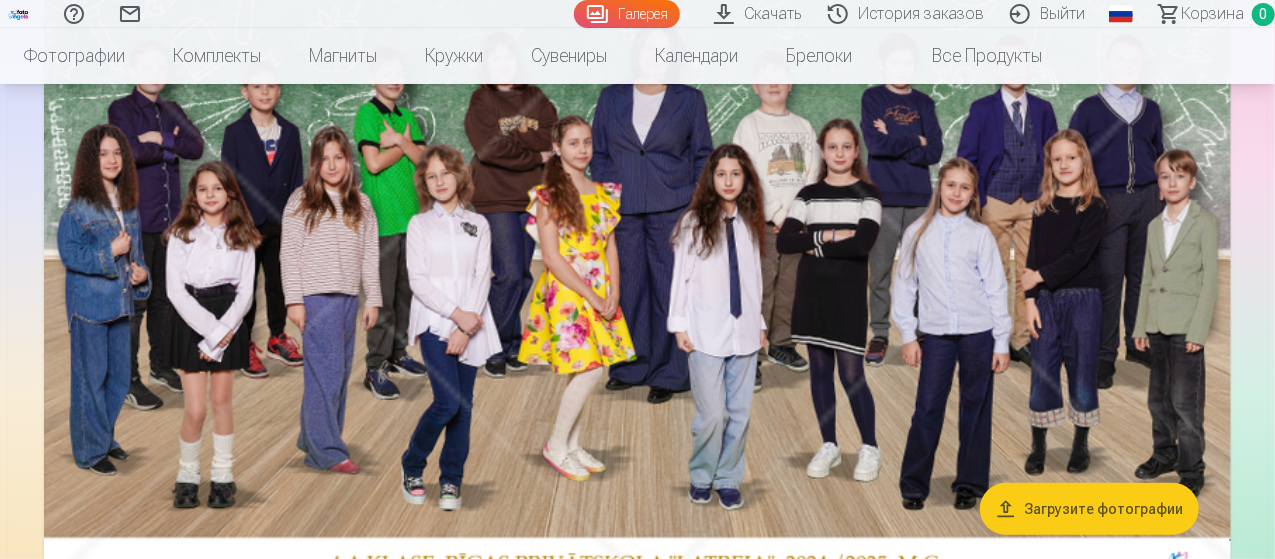 scroll, scrollTop: 303, scrollLeft: 0, axis: vertical 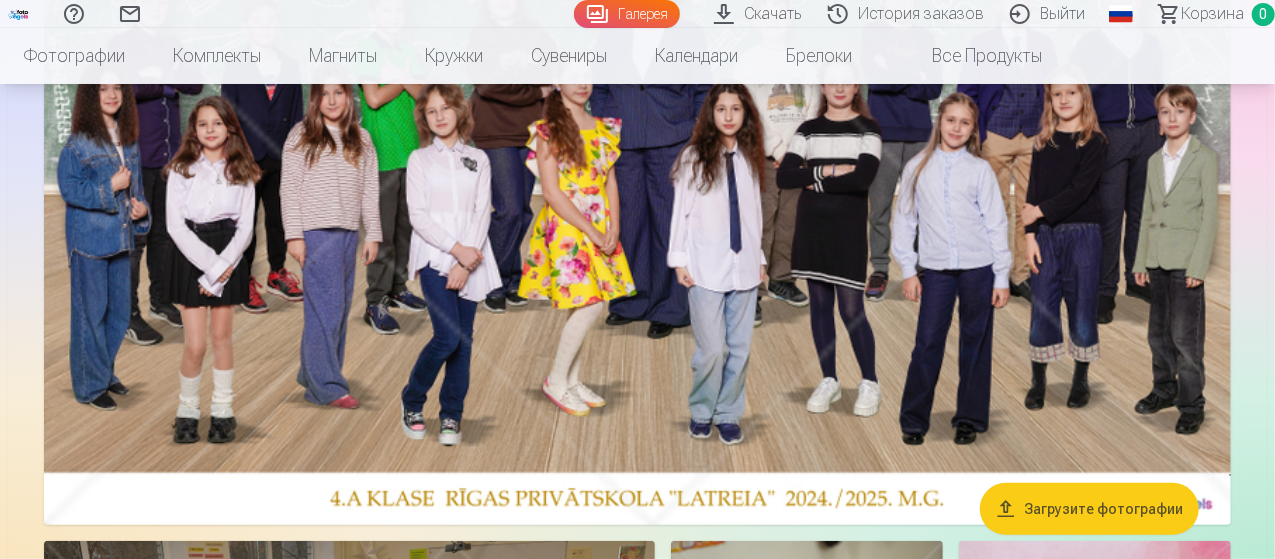 click on "Скачать" at bounding box center [761, 14] 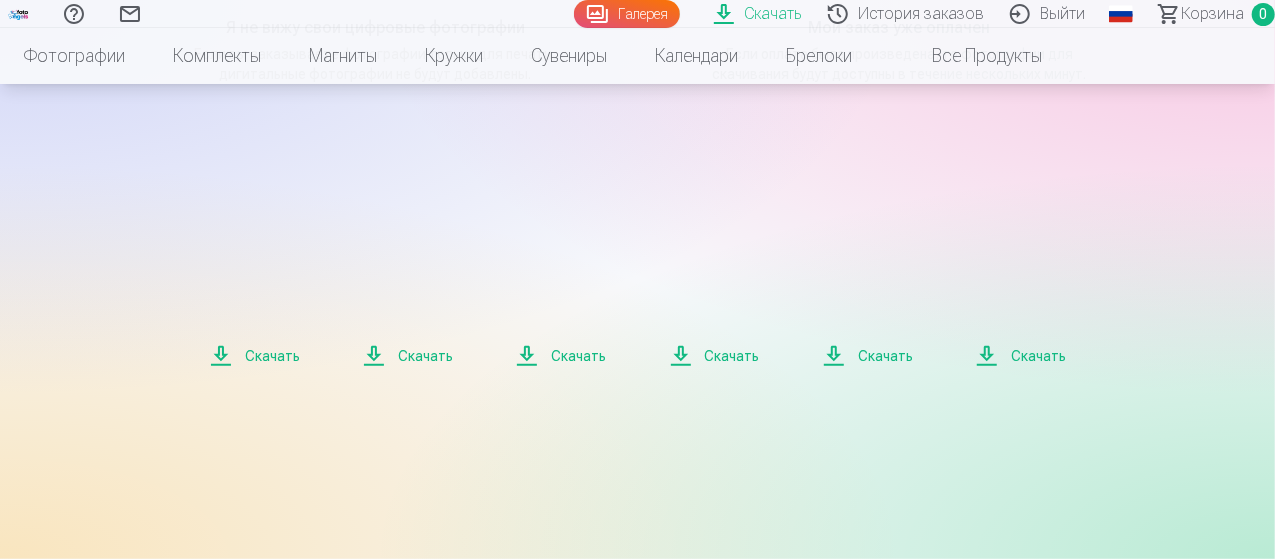 scroll, scrollTop: 375, scrollLeft: 0, axis: vertical 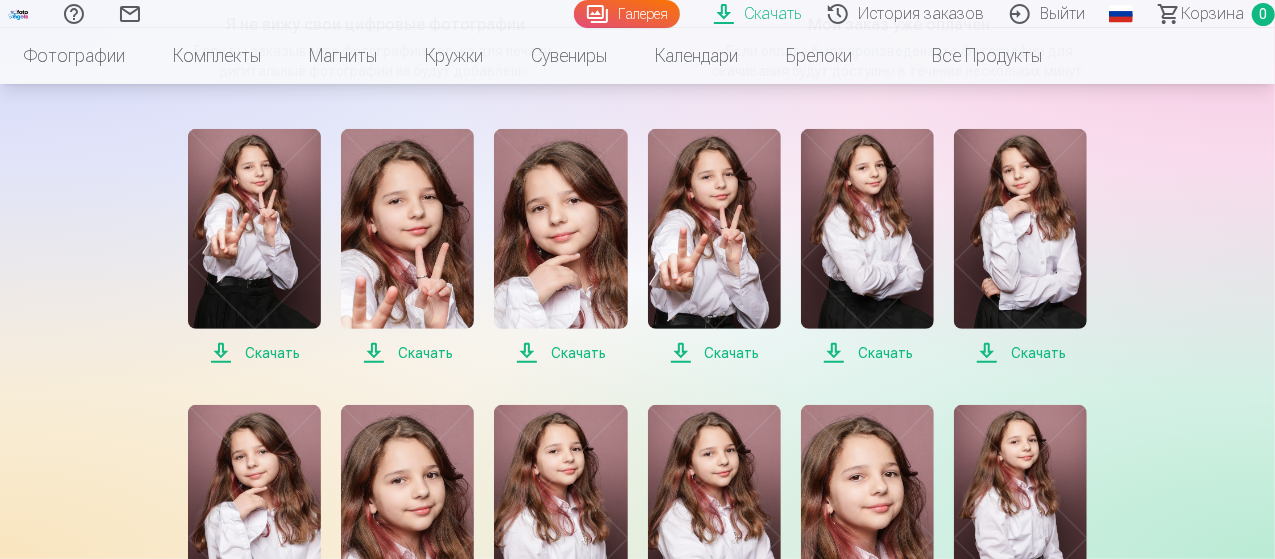 click on "Скачать" at bounding box center [254, 353] 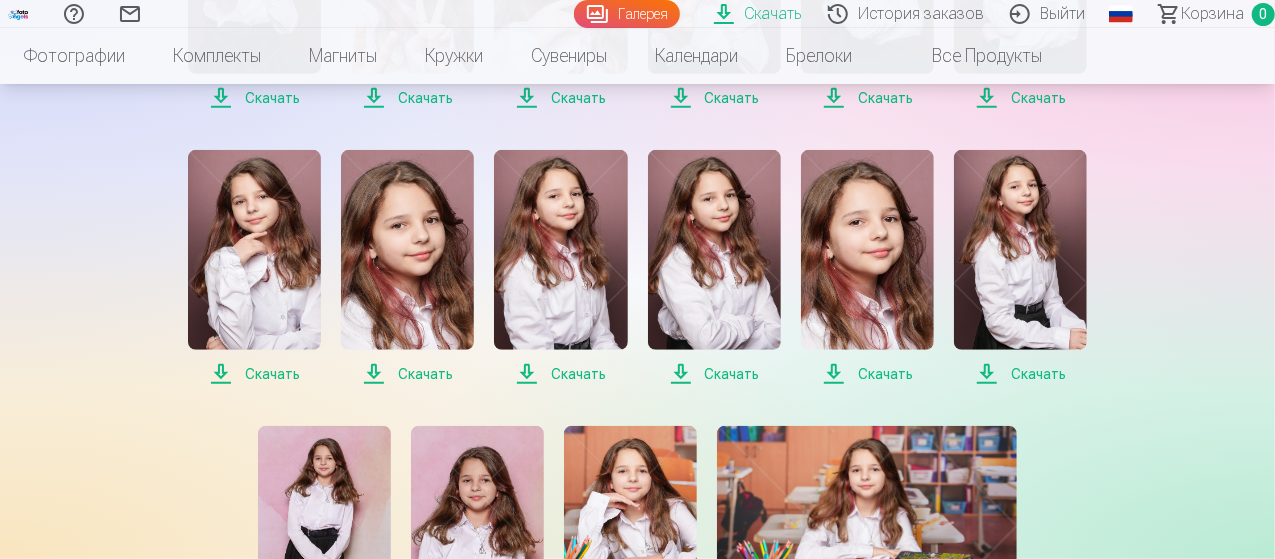 scroll, scrollTop: 646, scrollLeft: 0, axis: vertical 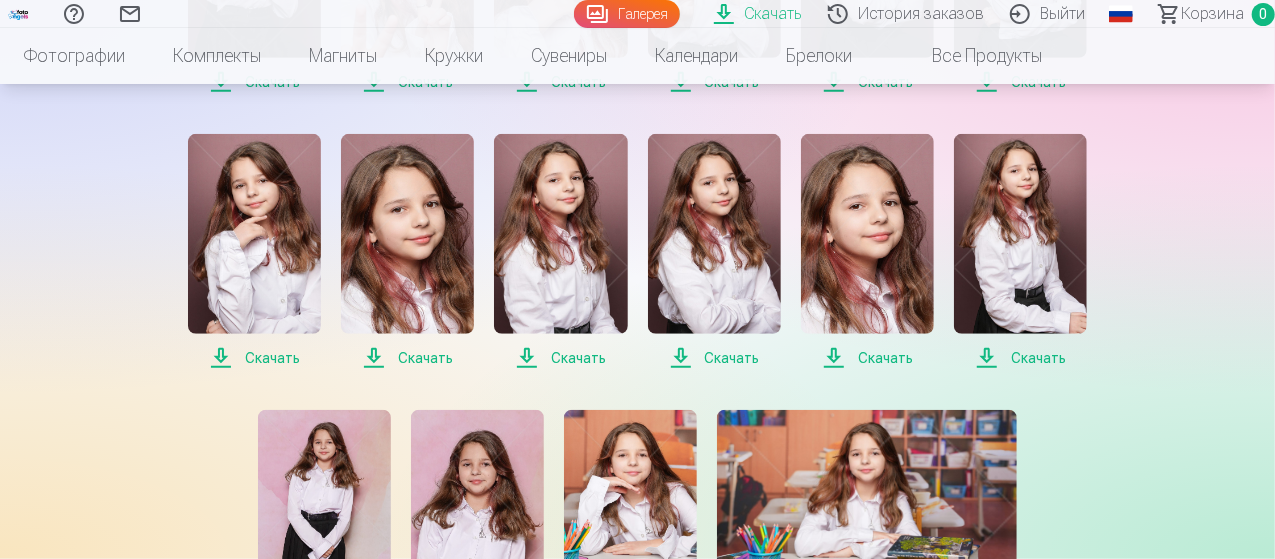 click on "Скачать" at bounding box center [254, 358] 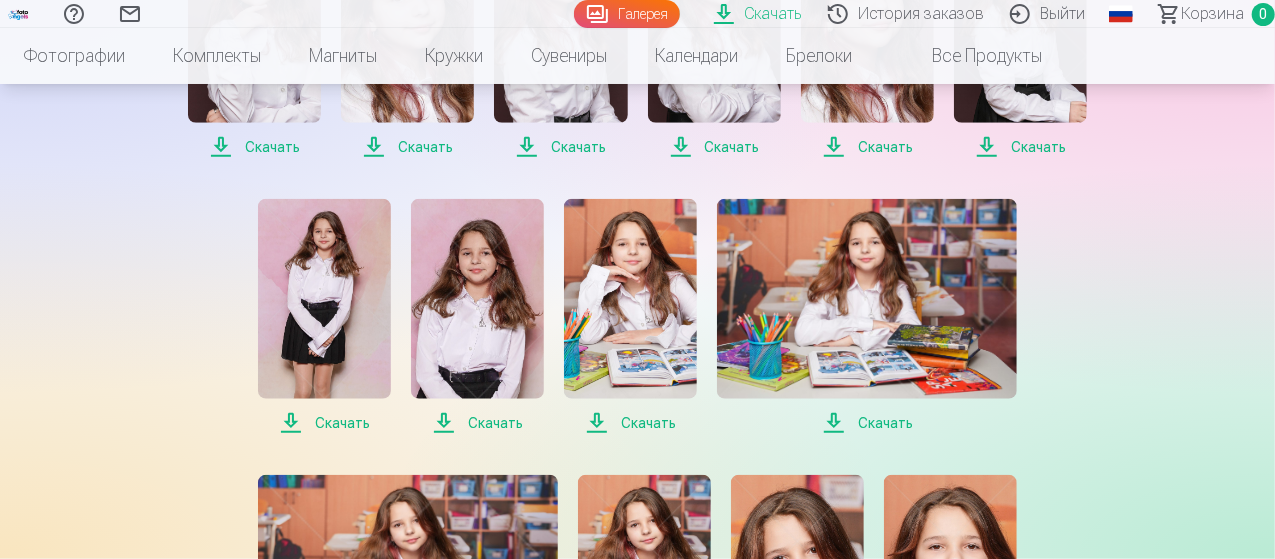 scroll, scrollTop: 860, scrollLeft: 0, axis: vertical 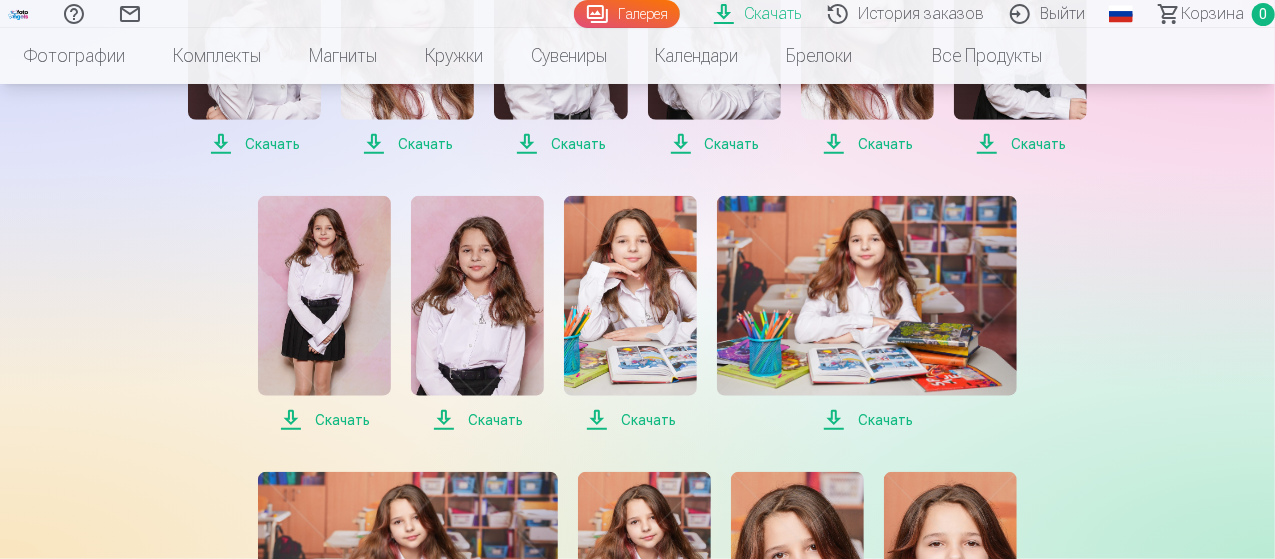 click on "Скачать" at bounding box center [324, 420] 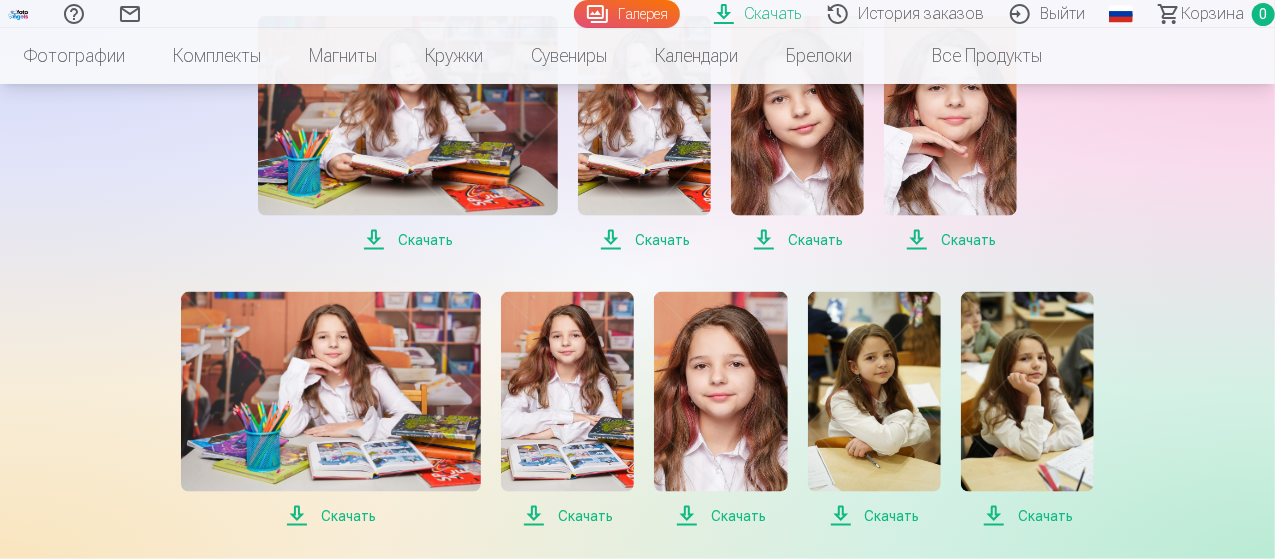 scroll, scrollTop: 1321, scrollLeft: 0, axis: vertical 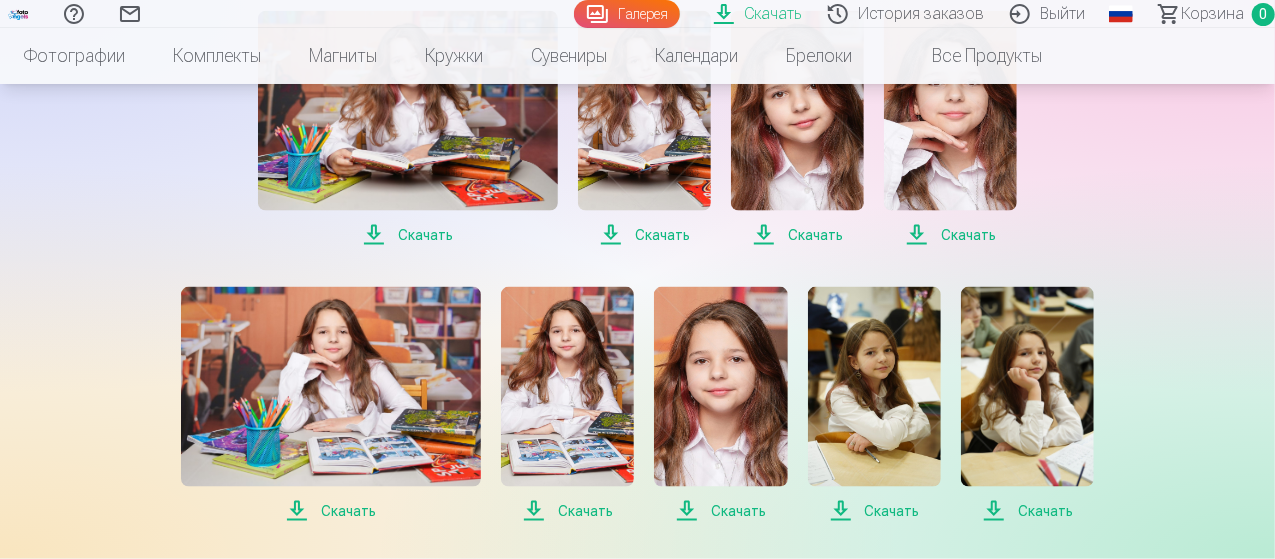 click on "Скачать" at bounding box center (408, 235) 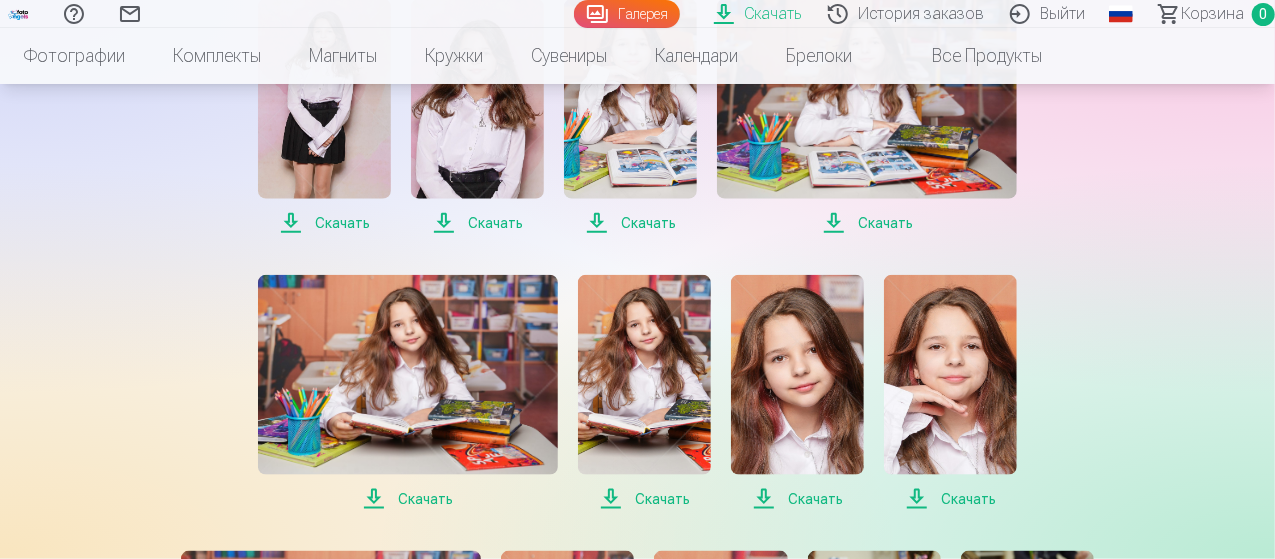 scroll, scrollTop: 1055, scrollLeft: 0, axis: vertical 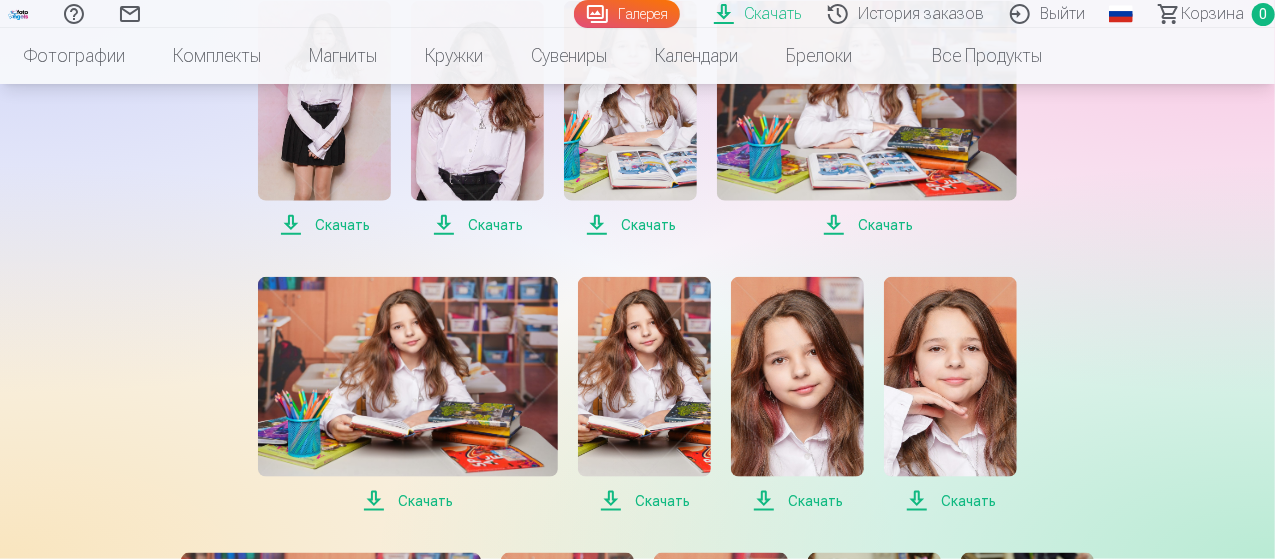 click on "Скачать Скачать Скачать Скачать Скачать Скачать Скачать Скачать Скачать Скачать Скачать Скачать Скачать Скачать Скачать Скачать Скачать Скачать Скачать Скачать Скачать Скачать Скачать Скачать Скачать Скачать Скачать Скачать Скачать Скачать Скачать Скачать Скачать Скачать Скачать Скачать Скачать Скачать Скачать Скачать Скачать Скачать Скачать Скачать Скачать Скачать Скачать Скачать Скачать Скачать" at bounding box center (638, 1085) 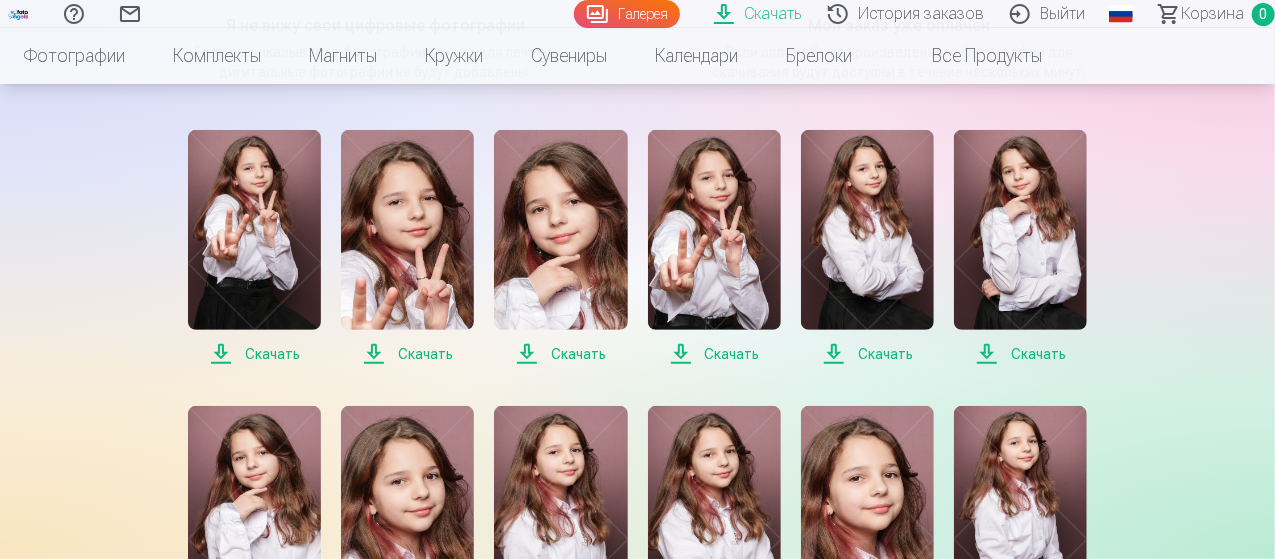 scroll, scrollTop: 376, scrollLeft: 0, axis: vertical 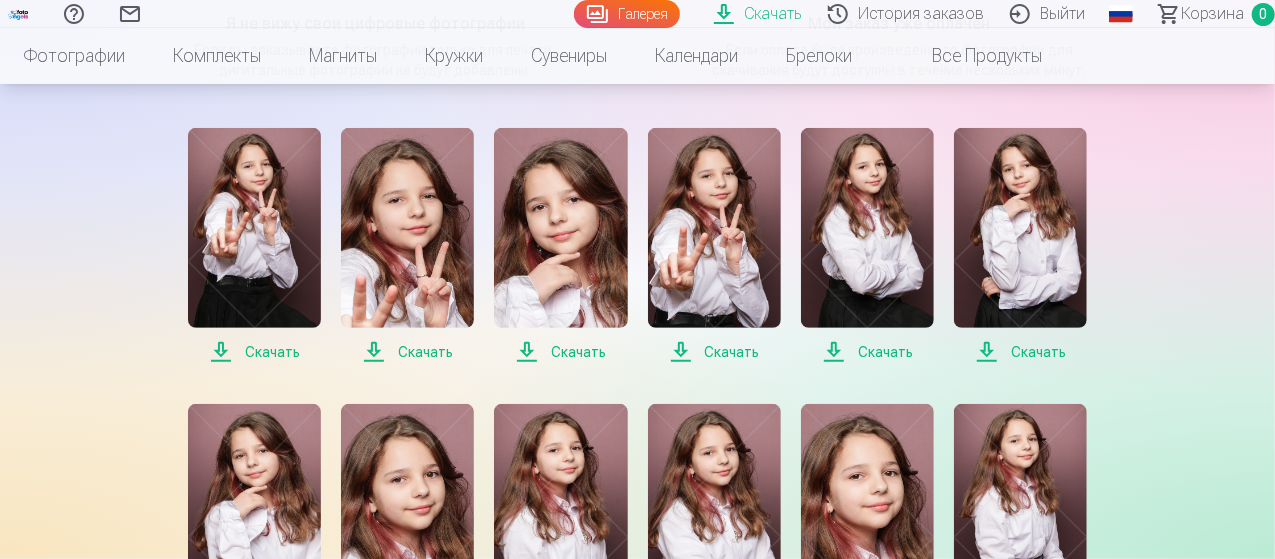 click on "Скачать В этом разделе вы можете скачать подарочную фотографию и купленные фотографии в цифровом виде. Я не вижу свои цифровые фотографии Если вы заказываете фотографии только для печати, дигитальные фотографии не будут добавлены. Мой заказ уже оплачен Если оплата была произведена, то фотографии для скачивания будут доступны в течение нескольких минут. Скачать Скачать Скачать Скачать Скачать Скачать Скачать Скачать Скачать Скачать Скачать Скачать Скачать Скачать Скачать Скачать Скачать Скачать Скачать Скачать Скачать Скачать Скачать Скачать" at bounding box center [638, 1835] 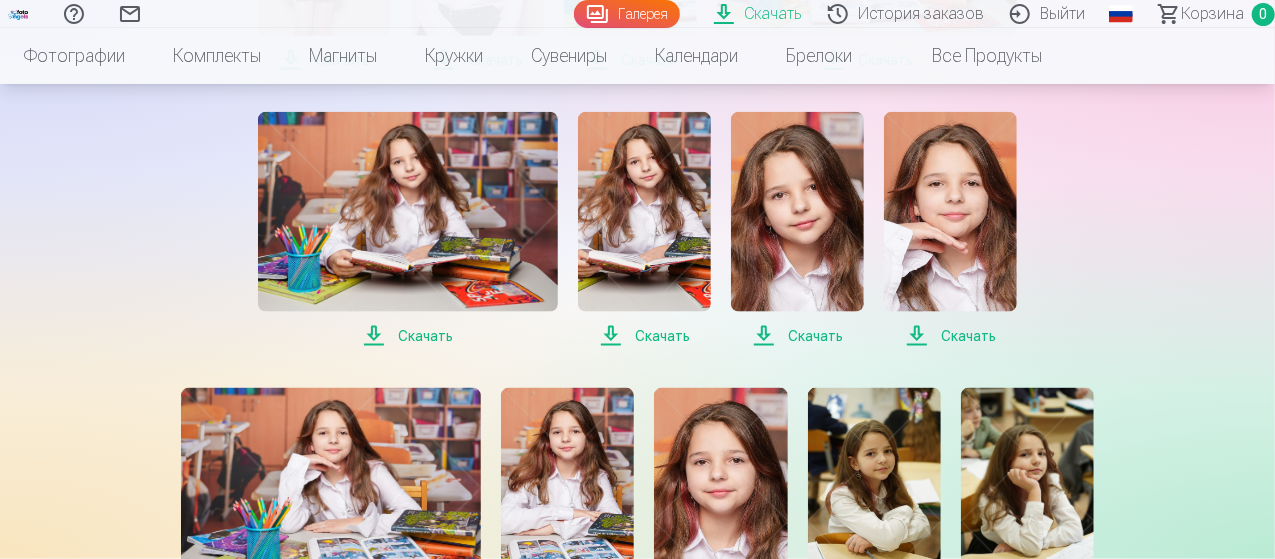 scroll, scrollTop: 1230, scrollLeft: 0, axis: vertical 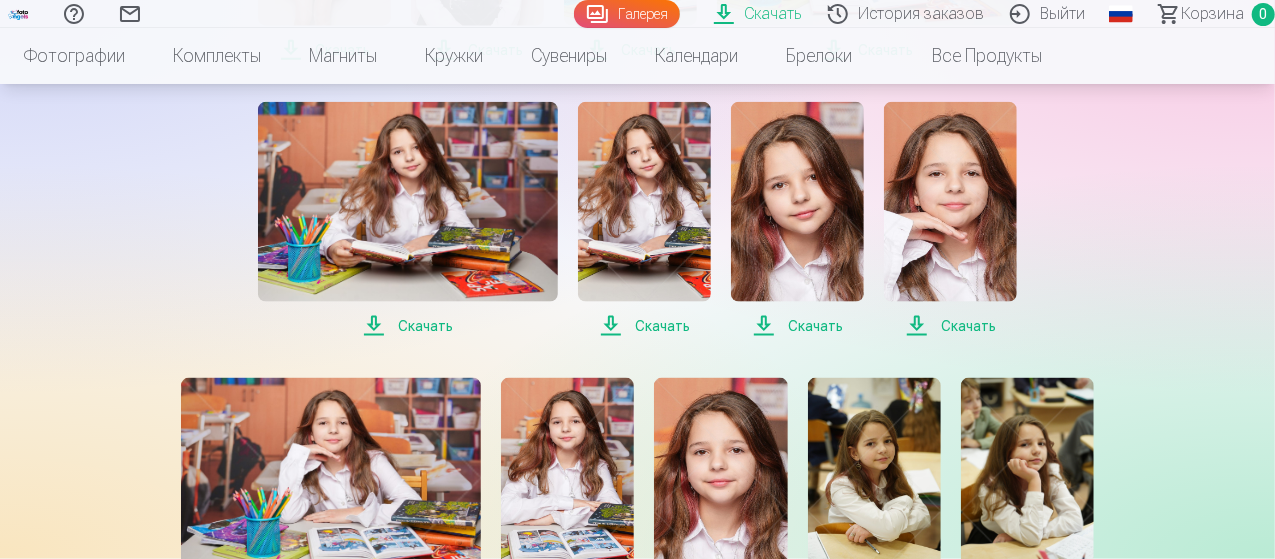 click on "Скачать Скачать Скачать Скачать Скачать Скачать Скачать Скачать Скачать Скачать Скачать Скачать Скачать Скачать Скачать Скачать Скачать Скачать Скачать Скачать Скачать Скачать Скачать Скачать Скачать Скачать Скачать Скачать Скачать Скачать Скачать Скачать Скачать Скачать Скачать Скачать Скачать Скачать Скачать Скачать Скачать Скачать Скачать Скачать Скачать Скачать Скачать Скачать Скачать Скачать" at bounding box center (638, 910) 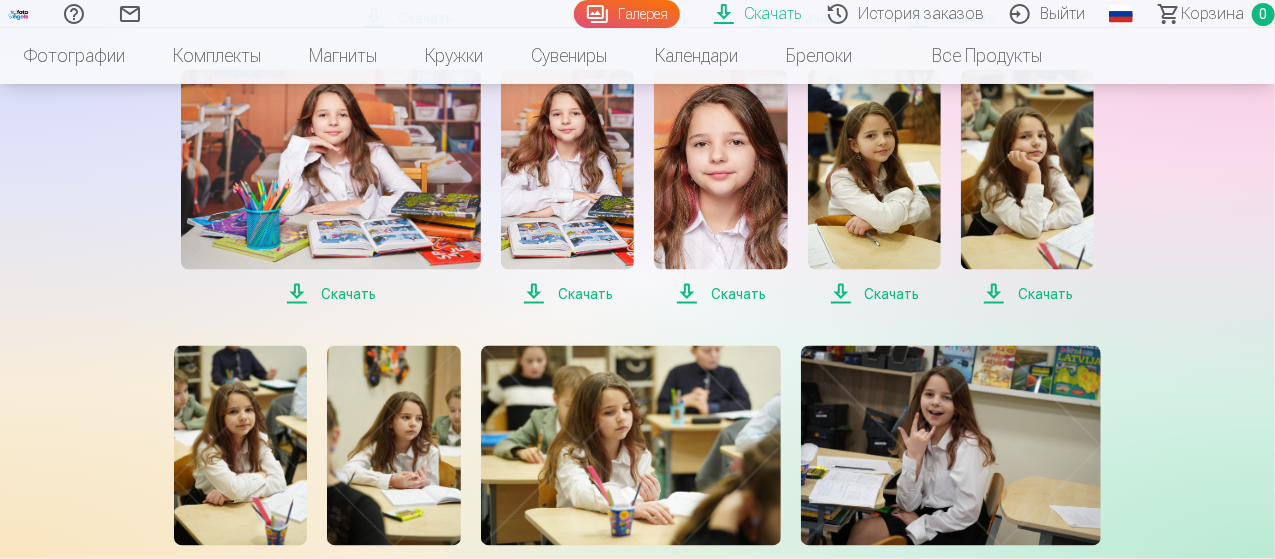 scroll, scrollTop: 1540, scrollLeft: 0, axis: vertical 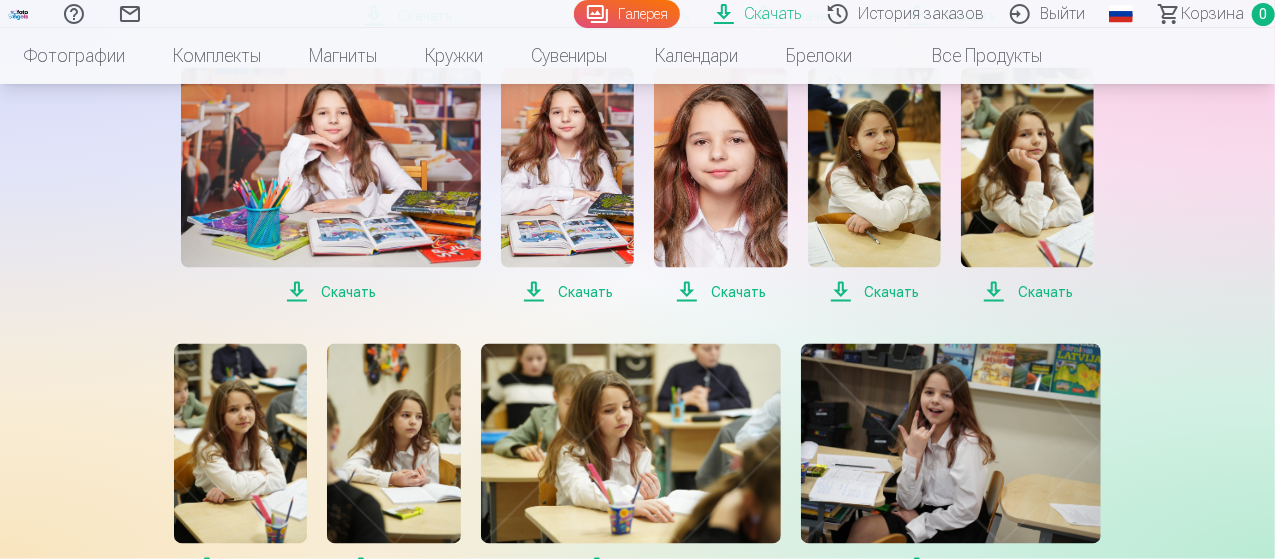 click on "Скачать" at bounding box center (331, 292) 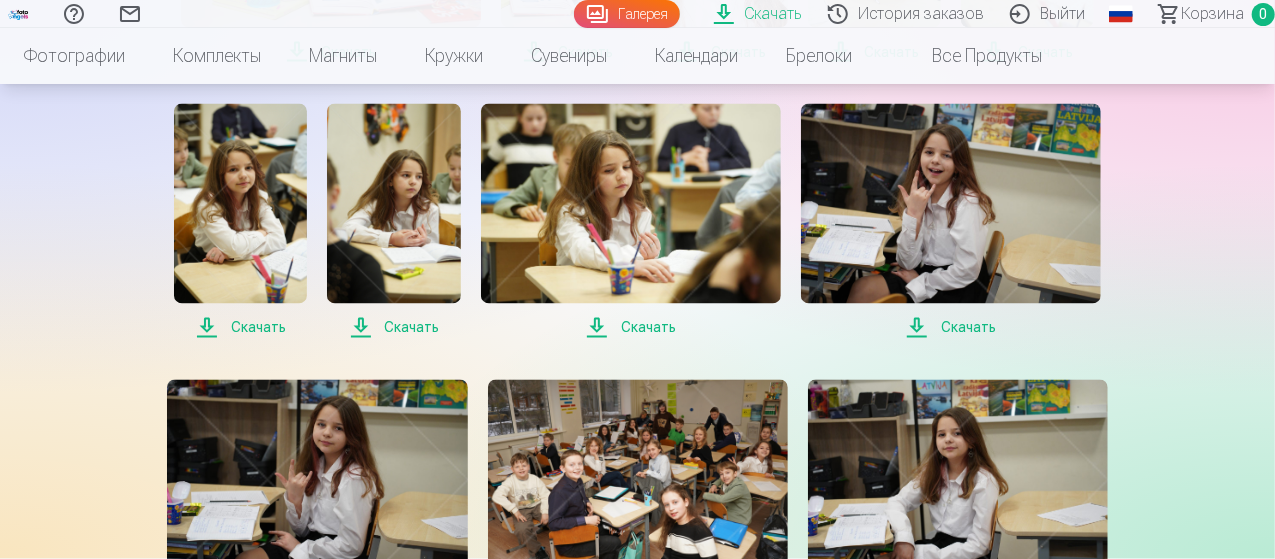 scroll, scrollTop: 1784, scrollLeft: 0, axis: vertical 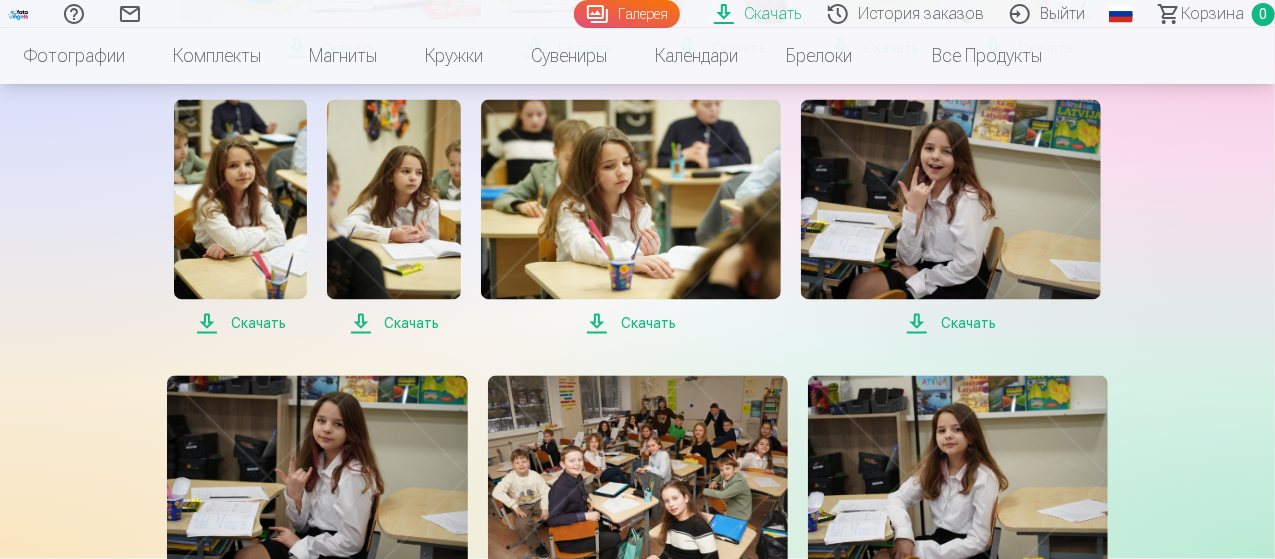 click on "Скачать" at bounding box center (240, 324) 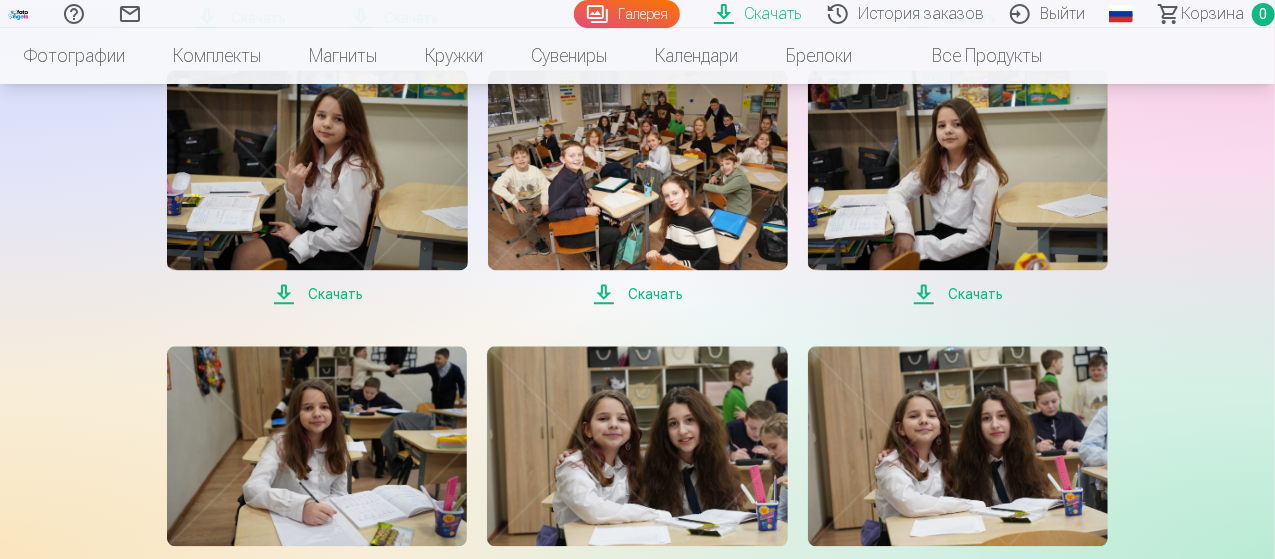 scroll, scrollTop: 2090, scrollLeft: 0, axis: vertical 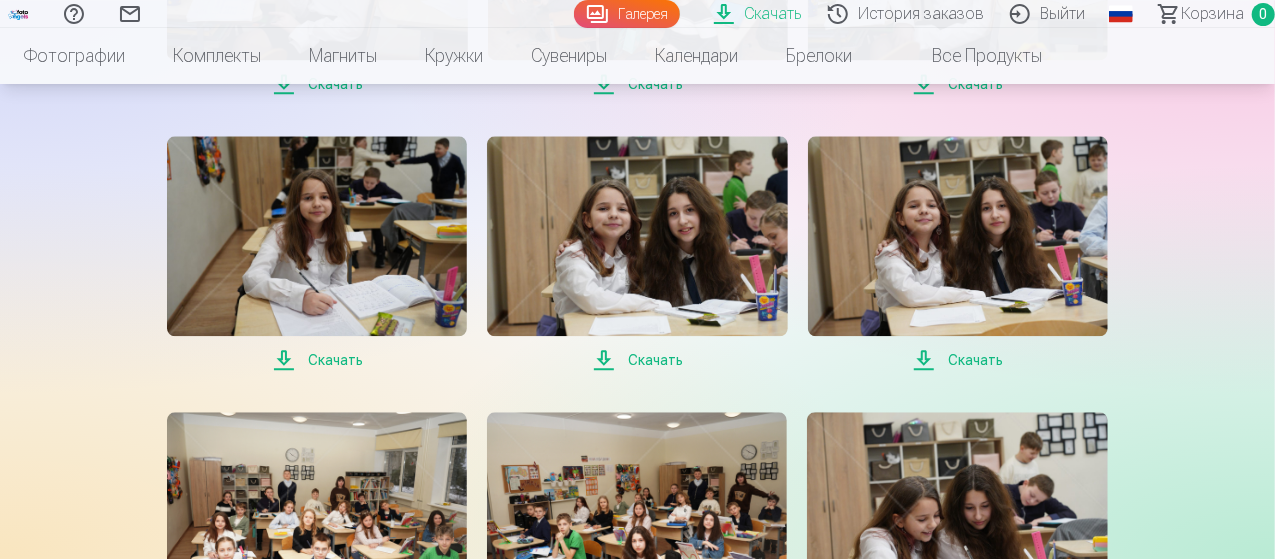click on "Скачать" at bounding box center [317, 360] 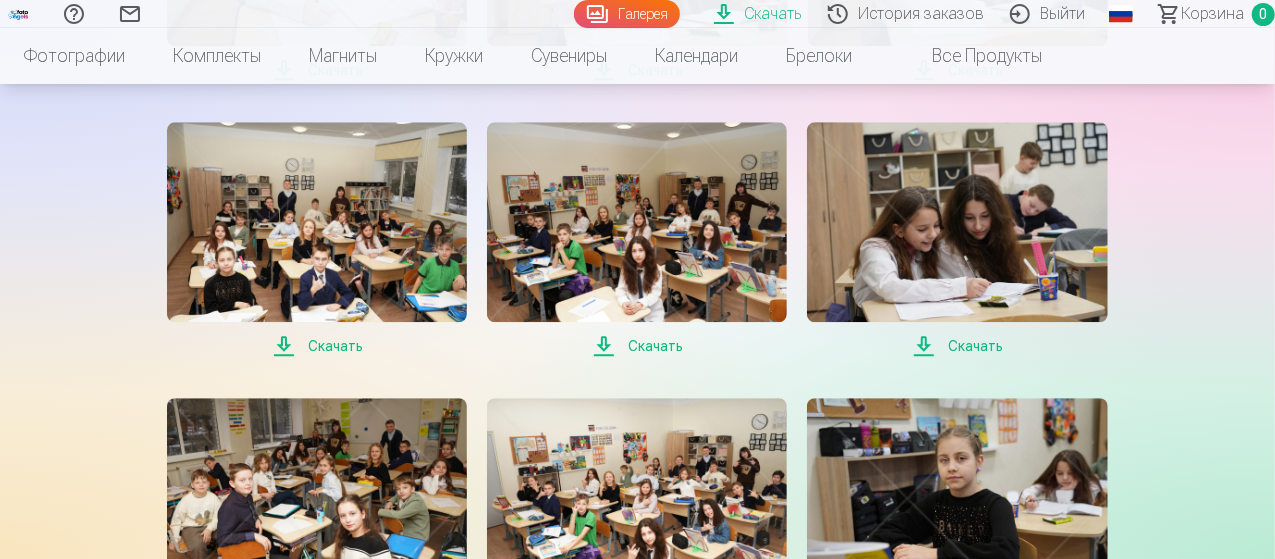 scroll, scrollTop: 2596, scrollLeft: 0, axis: vertical 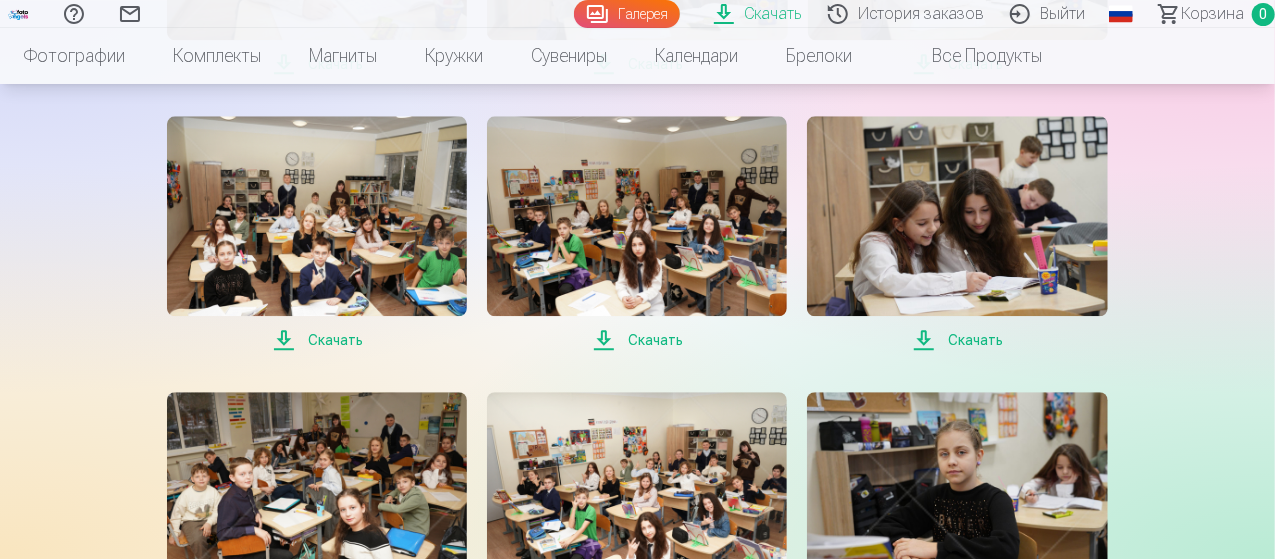 click on "Скачать" at bounding box center [317, 340] 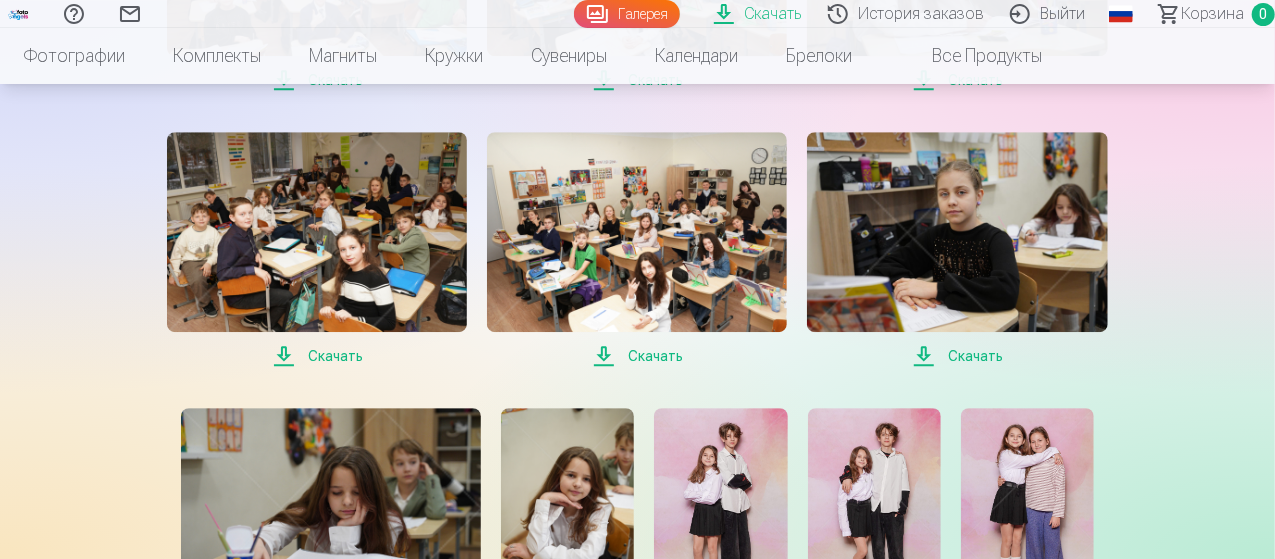 scroll, scrollTop: 2858, scrollLeft: 0, axis: vertical 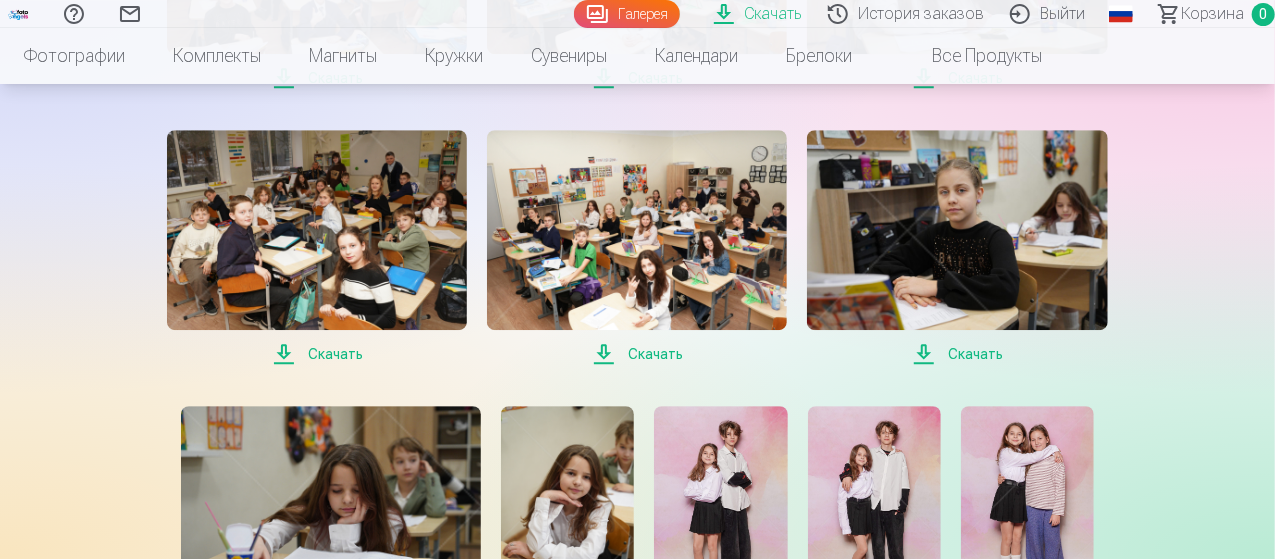 click on "Центр помощи Свяжитесь с нами Галерея Скачать История заказов Выйти Global English (en) Latvian (lv) Russian (ru) Lithuanian (lt) Estonian (et) Корзина 0 Фотографии Высококачественная печать фотографий Бумага 210gsm, потрясающий цвет и детализация Начиная с  3,60 € Профессиональные панорамные групповые фотоотпечатки 15×30 см Яркие цвета и детали на бумаге Fuji Film Crystal Paper Начиная с  4,30 € Фотоколлаж из 2 фотографий Два запоминающихся момента, один потрясающий дисплей Начиная с  4,10 € Фотографии на документы Удобные и универсальные фотографии на документы (6 фото) Начиная с  4,40 € Начиная с  6,00 €" at bounding box center [637, -647] 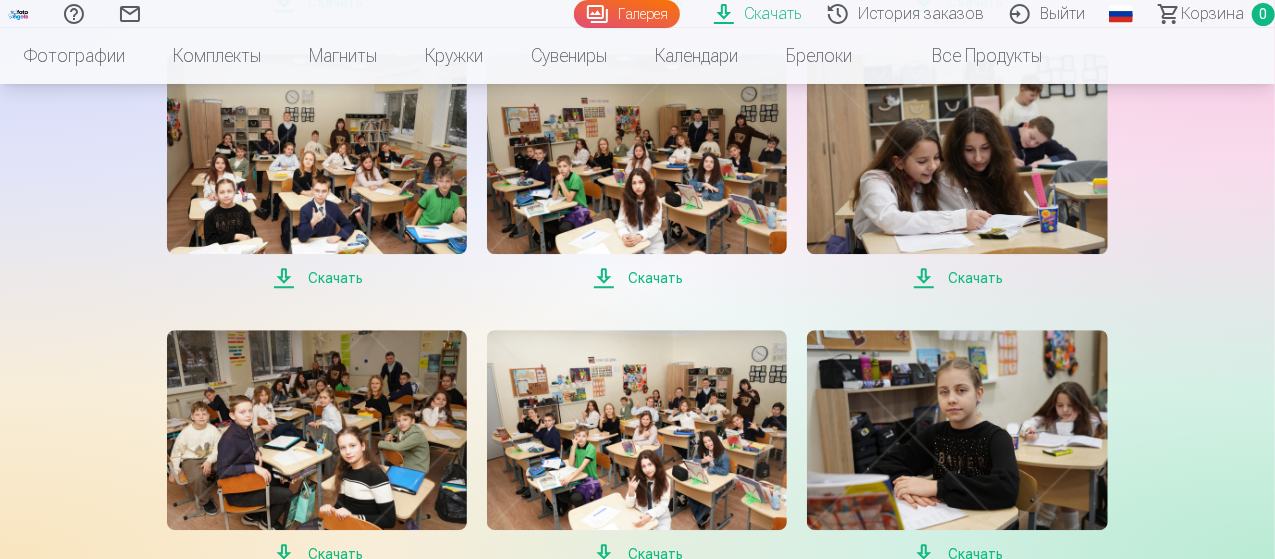 scroll, scrollTop: 2758, scrollLeft: 0, axis: vertical 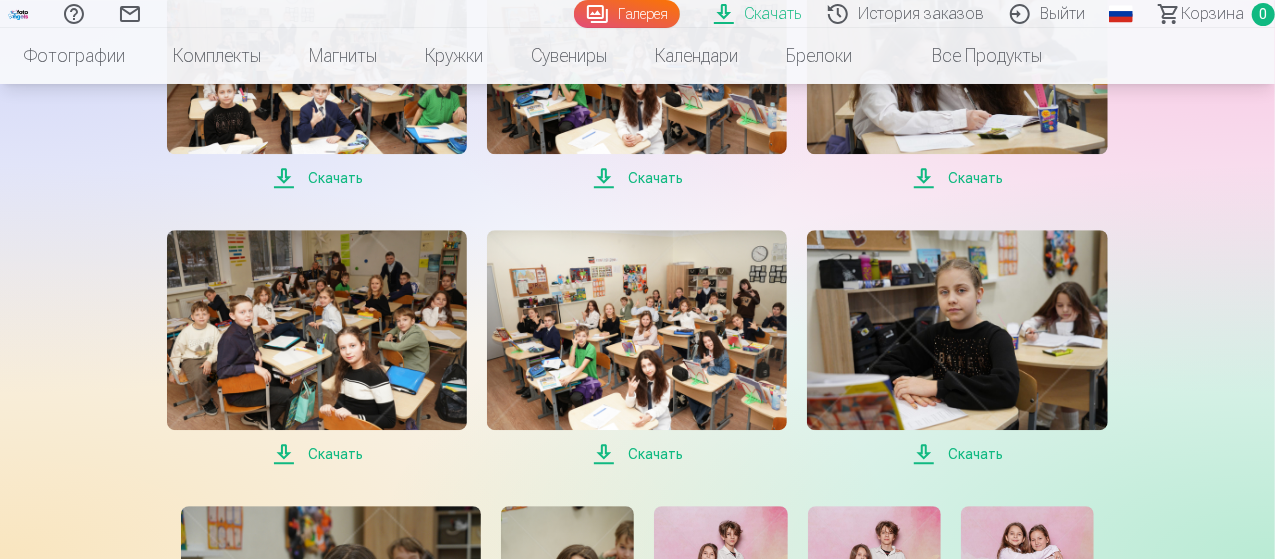 click on "Скачать В этом разделе вы можете скачать подарочную фотографию и купленные фотографии в цифровом виде. Я не вижу свои цифровые фотографии Если вы заказываете фотографии только для печати, дигитальные фотографии не будут добавлены. Мой заказ уже оплачен Если оплата была произведена, то фотографии для скачивания будут доступны в течение нескольких минут. Скачать Скачать Скачать Скачать Скачать Скачать Скачать Скачать Скачать Скачать Скачать Скачать Скачать Скачать Скачать Скачать Скачать Скачать Скачать Скачать Скачать Скачать Скачать Скачать" at bounding box center [638, -547] 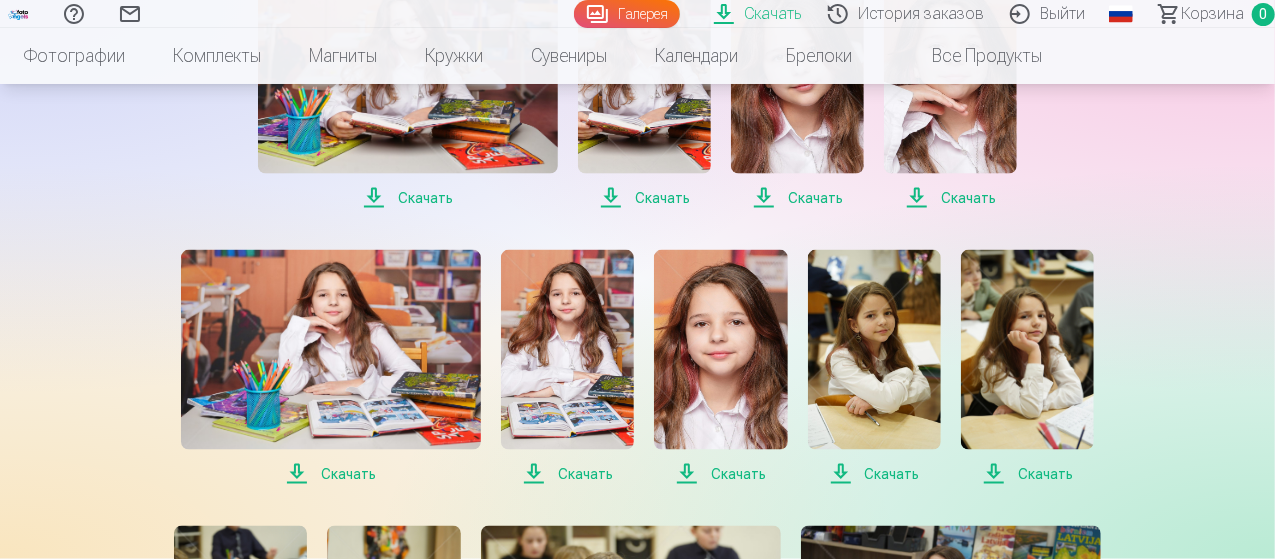 scroll, scrollTop: 1458, scrollLeft: 0, axis: vertical 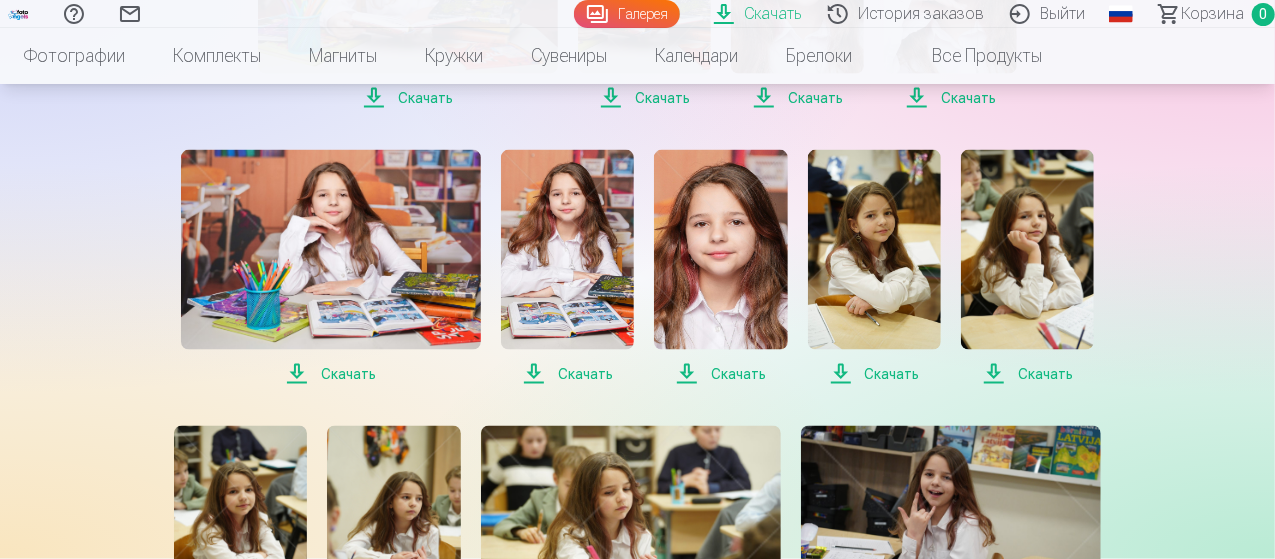click on "Скачать В этом разделе вы можете скачать подарочную фотографию и купленные фотографии в цифровом виде. Я не вижу свои цифровые фотографии Если вы заказываете фотографии только для печати, дигитальные фотографии не будут добавлены. Мой заказ уже оплачен Если оплата была произведена, то фотографии для скачивания будут доступны в течение нескольких минут. Скачать Скачать Скачать Скачать Скачать Скачать Скачать Скачать Скачать Скачать Скачать Скачать Скачать Скачать Скачать Скачать Скачать Скачать Скачать Скачать Скачать Скачать Скачать Скачать" at bounding box center (638, 753) 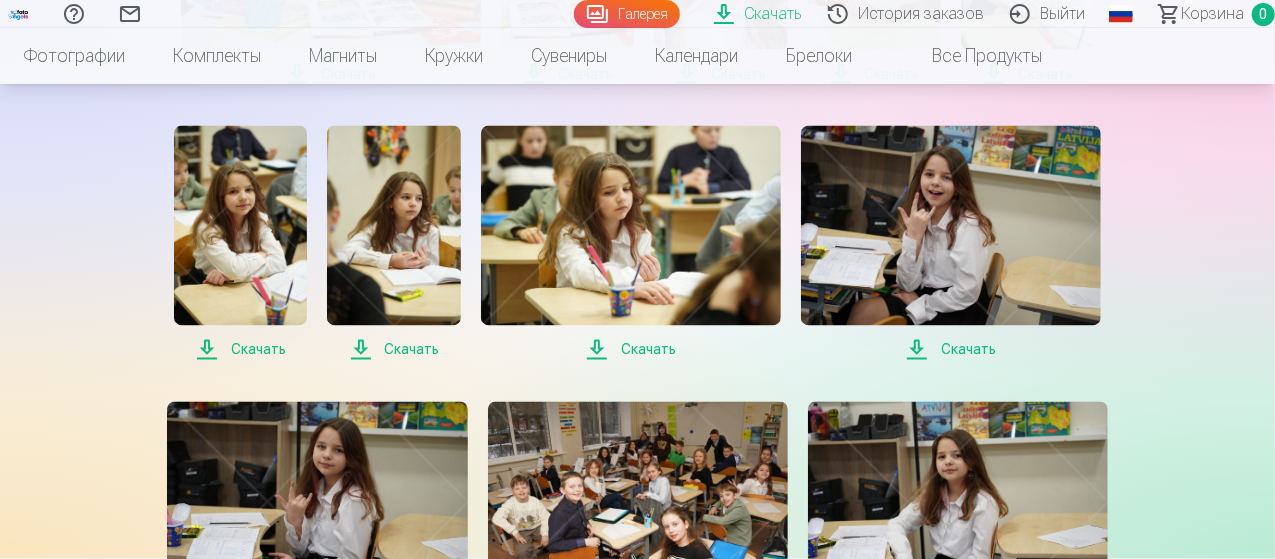 scroll, scrollTop: 1858, scrollLeft: 0, axis: vertical 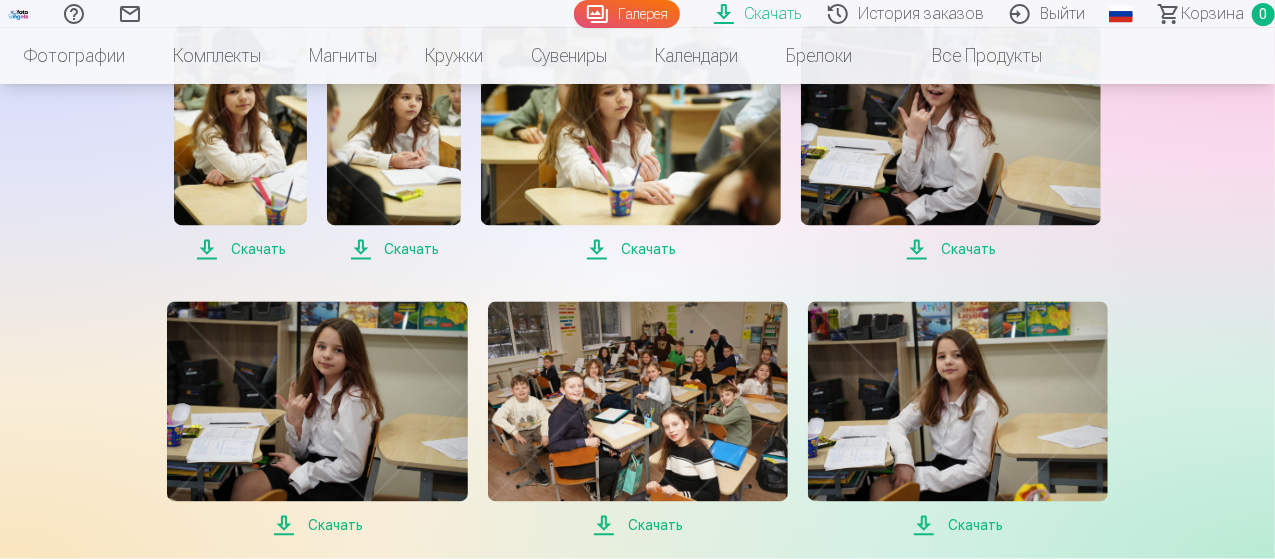 click on "Скачать В этом разделе вы можете скачать подарочную фотографию и купленные фотографии в цифровом виде. Я не вижу свои цифровые фотографии Если вы заказываете фотографии только для печати, дигитальные фотографии не будут добавлены. Мой заказ уже оплачен Если оплата была произведена, то фотографии для скачивания будут доступны в течение нескольких минут. Скачать Скачать Скачать Скачать Скачать Скачать Скачать Скачать Скачать Скачать Скачать Скачать Скачать Скачать Скачать Скачать Скачать Скачать Скачать Скачать Скачать Скачать Скачать Скачать" at bounding box center [638, 353] 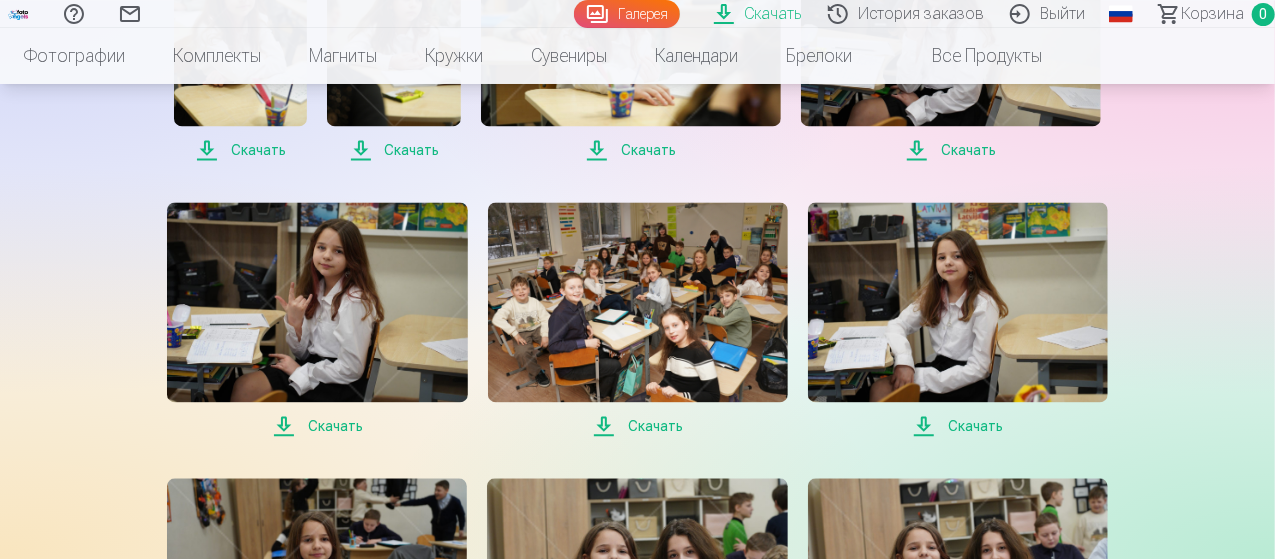 scroll, scrollTop: 2058, scrollLeft: 0, axis: vertical 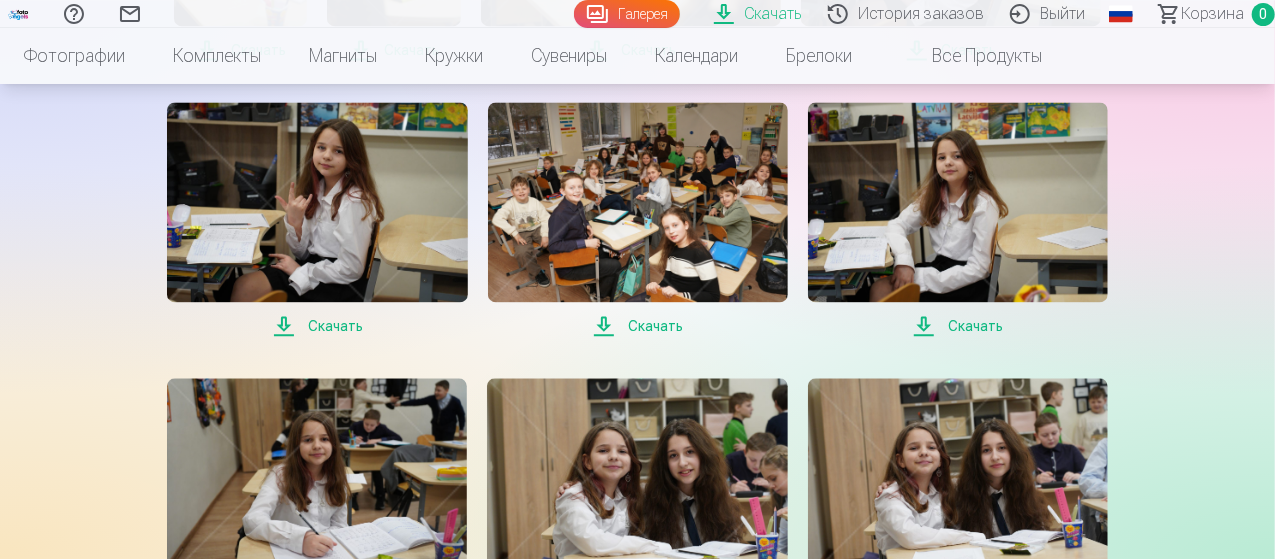 click on "Скачать В этом разделе вы можете скачать подарочную фотографию и купленные фотографии в цифровом виде. Я не вижу свои цифровые фотографии Если вы заказываете фотографии только для печати, дигитальные фотографии не будут добавлены. Мой заказ уже оплачен Если оплата была произведена, то фотографии для скачивания будут доступны в течение нескольких минут. Скачать Скачать Скачать Скачать Скачать Скачать Скачать Скачать Скачать Скачать Скачать Скачать Скачать Скачать Скачать Скачать Скачать Скачать Скачать Скачать Скачать Скачать Скачать Скачать" at bounding box center (638, 153) 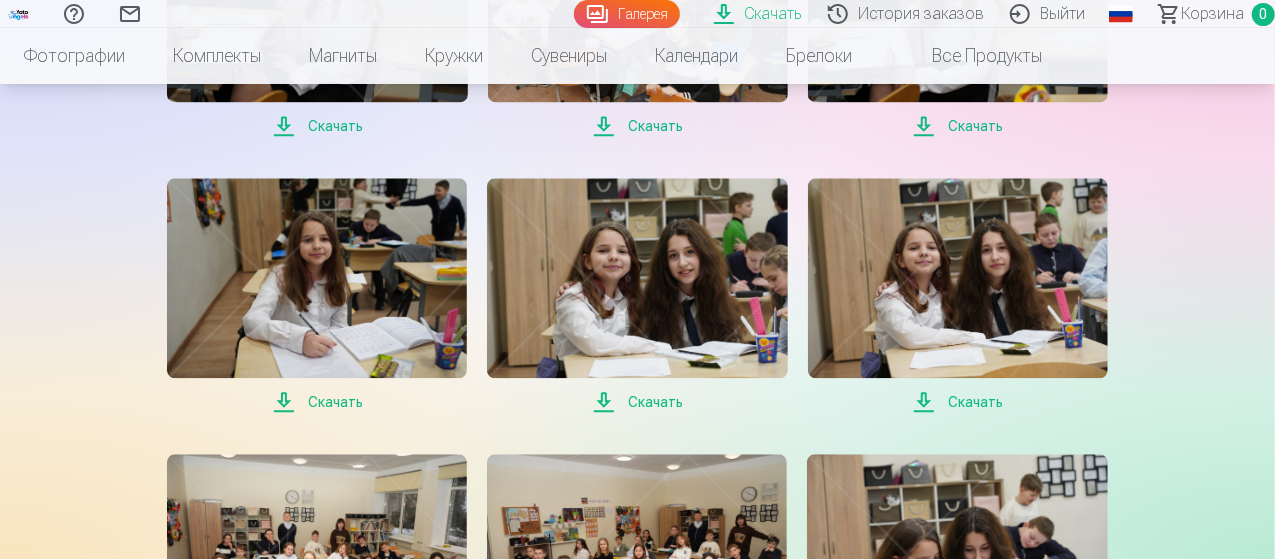 scroll, scrollTop: 2358, scrollLeft: 0, axis: vertical 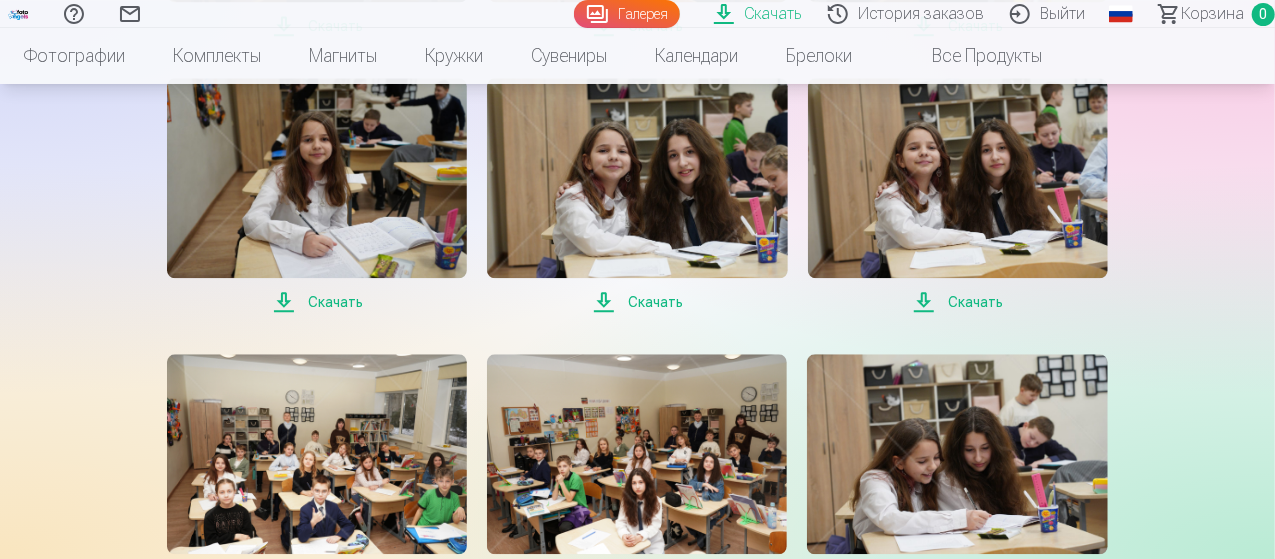 click on "Скачать В этом разделе вы можете скачать подарочную фотографию и купленные фотографии в цифровом виде. Я не вижу свои цифровые фотографии Если вы заказываете фотографии только для печати, дигитальные фотографии не будут добавлены. Мой заказ уже оплачен Если оплата была произведена, то фотографии для скачивания будут доступны в течение нескольких минут. Скачать Скачать Скачать Скачать Скачать Скачать Скачать Скачать Скачать Скачать Скачать Скачать Скачать Скачать Скачать Скачать Скачать Скачать Скачать Скачать Скачать Скачать Скачать Скачать" at bounding box center [638, -147] 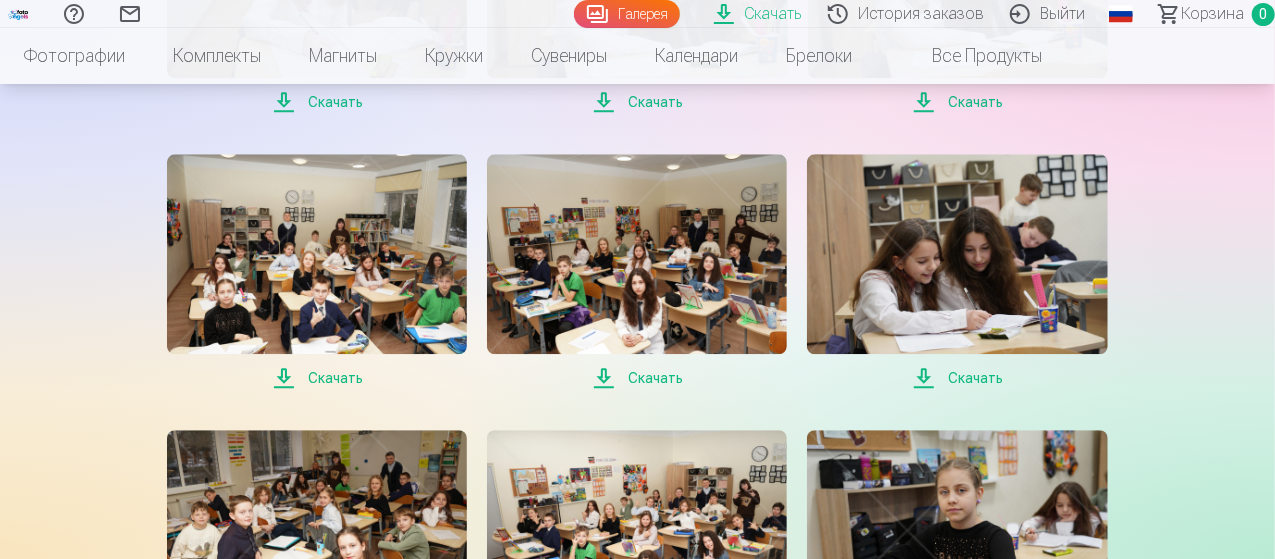scroll, scrollTop: 2658, scrollLeft: 0, axis: vertical 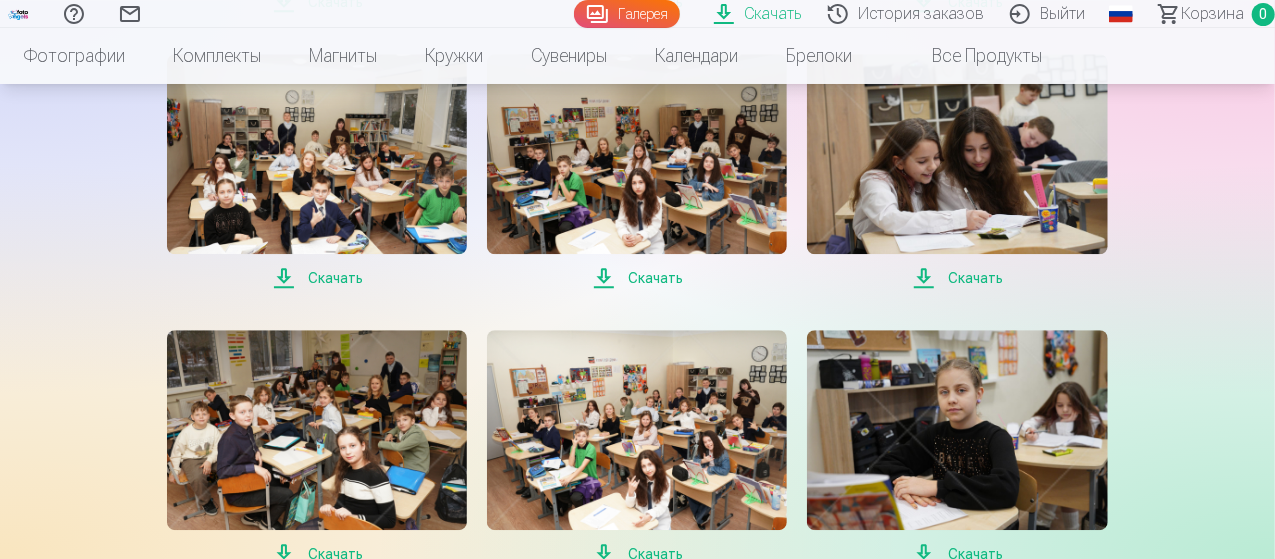 click on "Скачать В этом разделе вы можете скачать подарочную фотографию и купленные фотографии в цифровом виде. Я не вижу свои цифровые фотографии Если вы заказываете фотографии только для печати, дигитальные фотографии не будут добавлены. Мой заказ уже оплачен Если оплата была произведена, то фотографии для скачивания будут доступны в течение нескольких минут. Скачать Скачать Скачать Скачать Скачать Скачать Скачать Скачать Скачать Скачать Скачать Скачать Скачать Скачать Скачать Скачать Скачать Скачать Скачать Скачать Скачать Скачать Скачать Скачать" at bounding box center [638, -447] 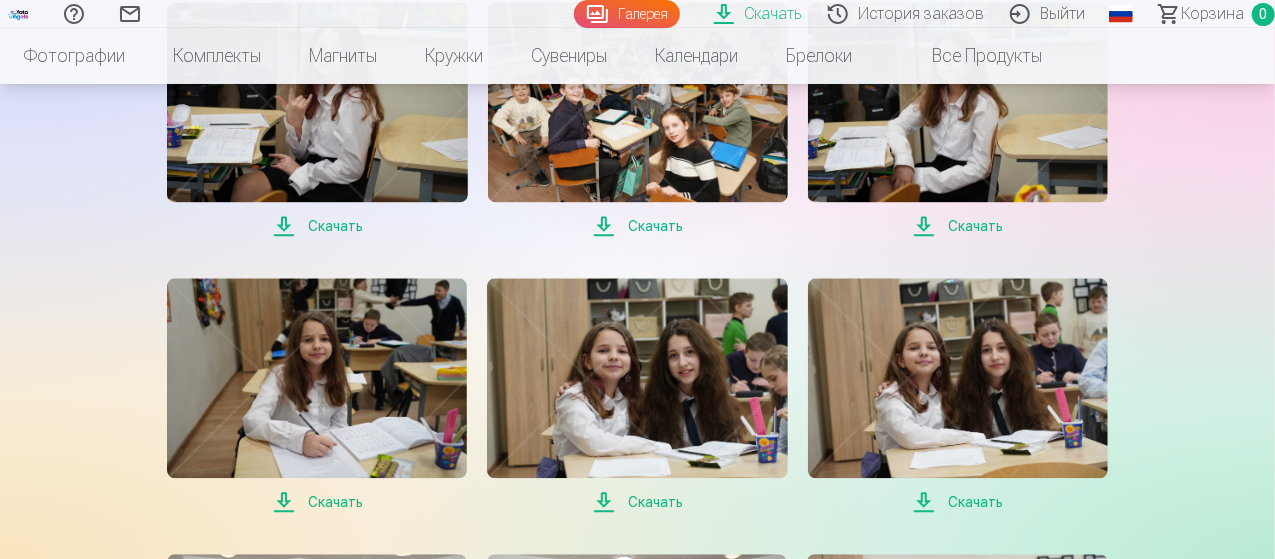 scroll, scrollTop: 2058, scrollLeft: 0, axis: vertical 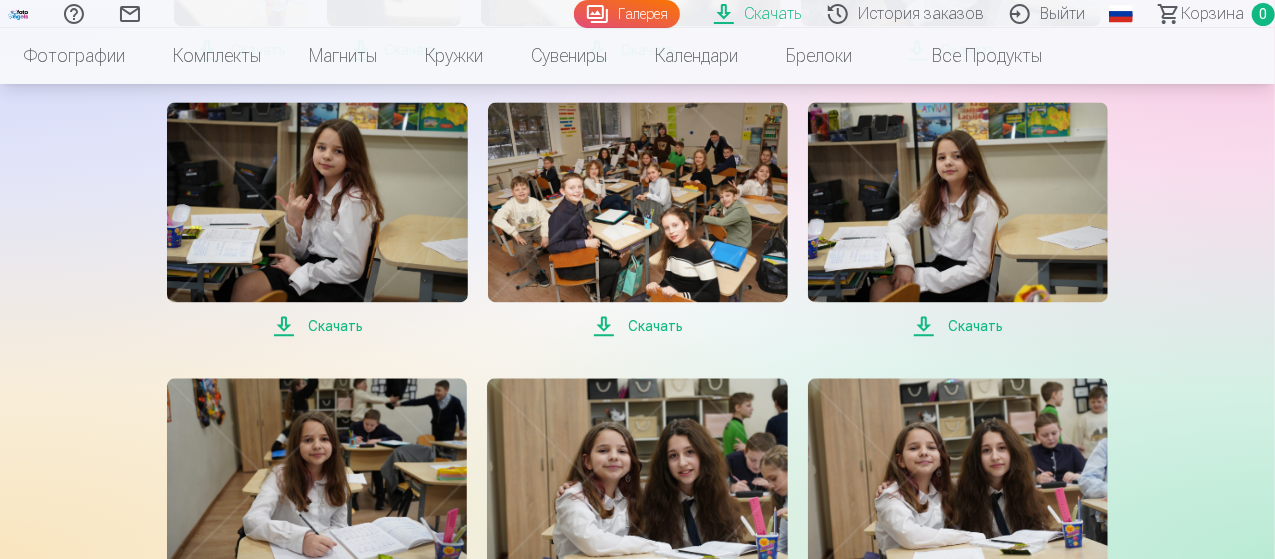 click on "Скачать" at bounding box center [638, 326] 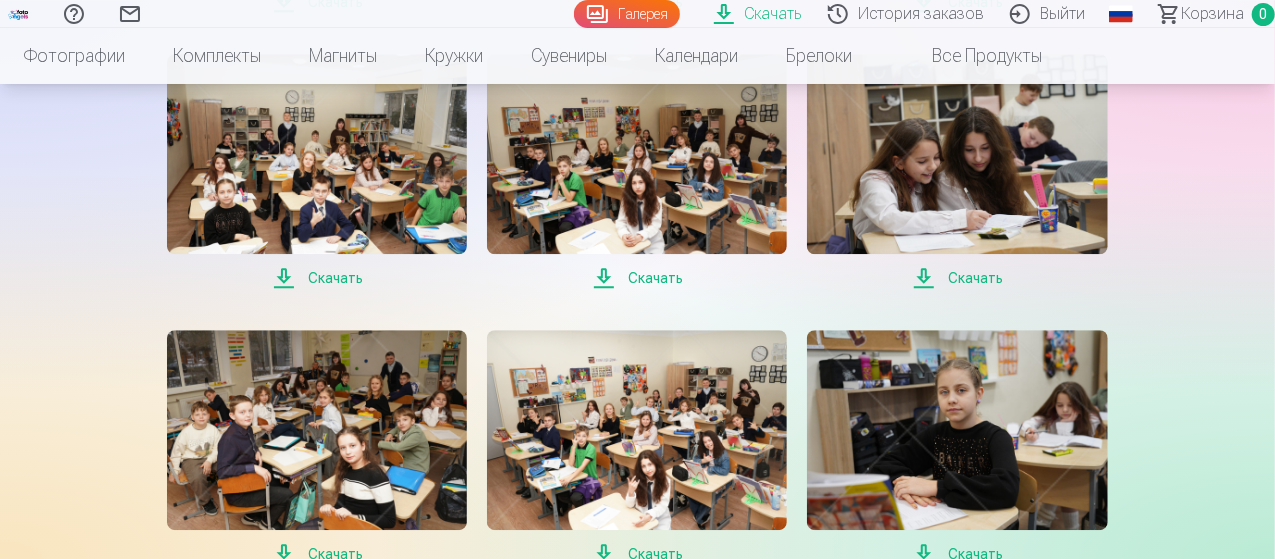 scroll, scrollTop: 2758, scrollLeft: 0, axis: vertical 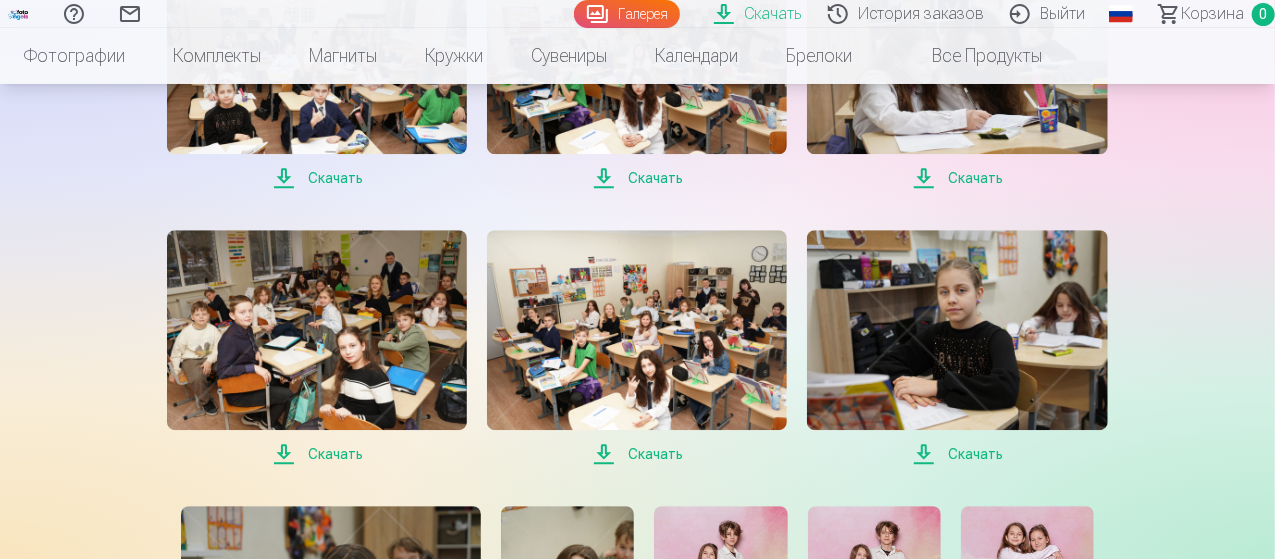 click on "Скачать" at bounding box center (317, 454) 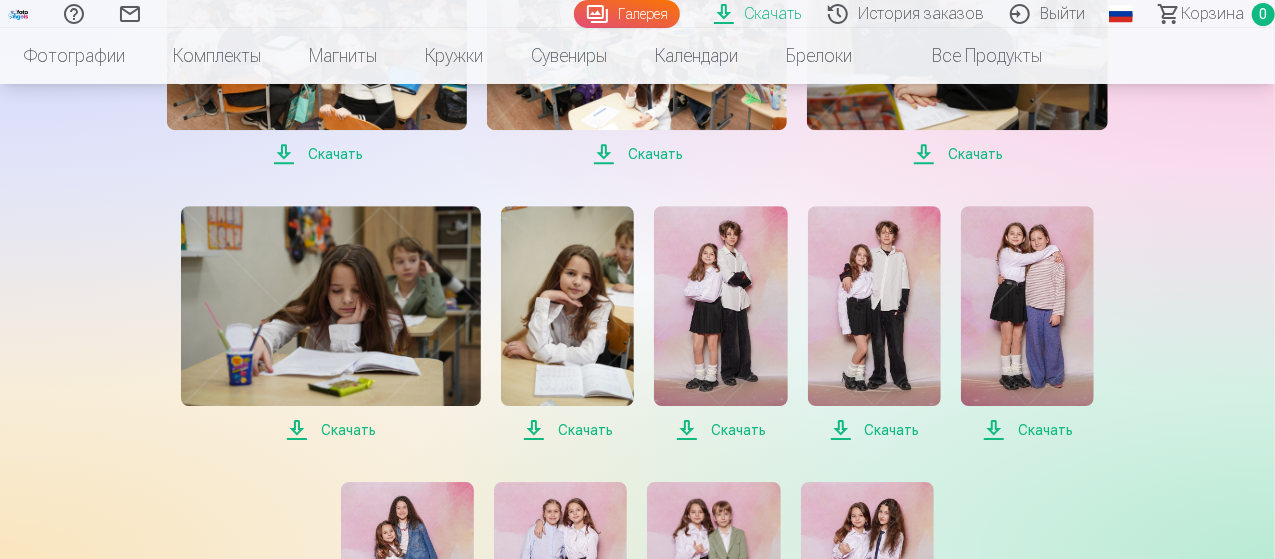 scroll, scrollTop: 3158, scrollLeft: 0, axis: vertical 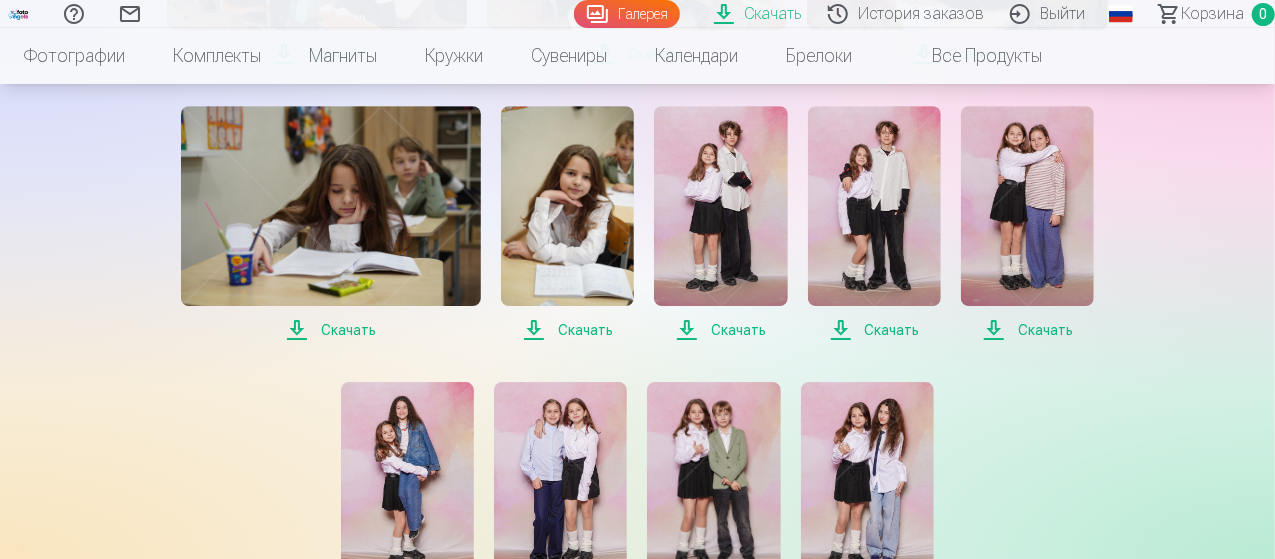 click on "Скачать" at bounding box center [331, 330] 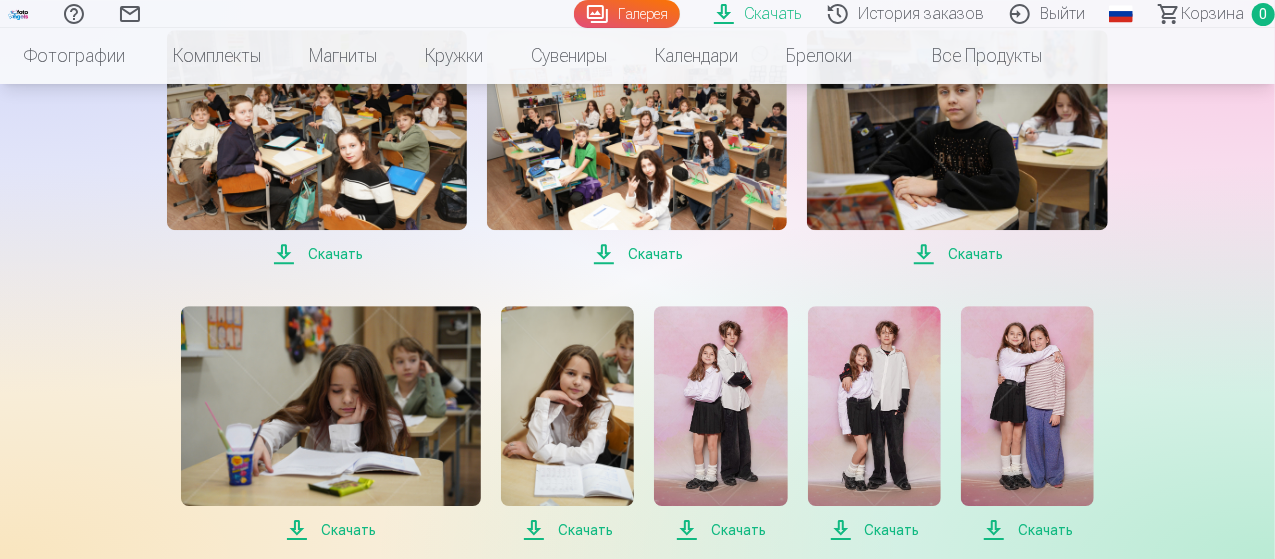 scroll, scrollTop: 2858, scrollLeft: 0, axis: vertical 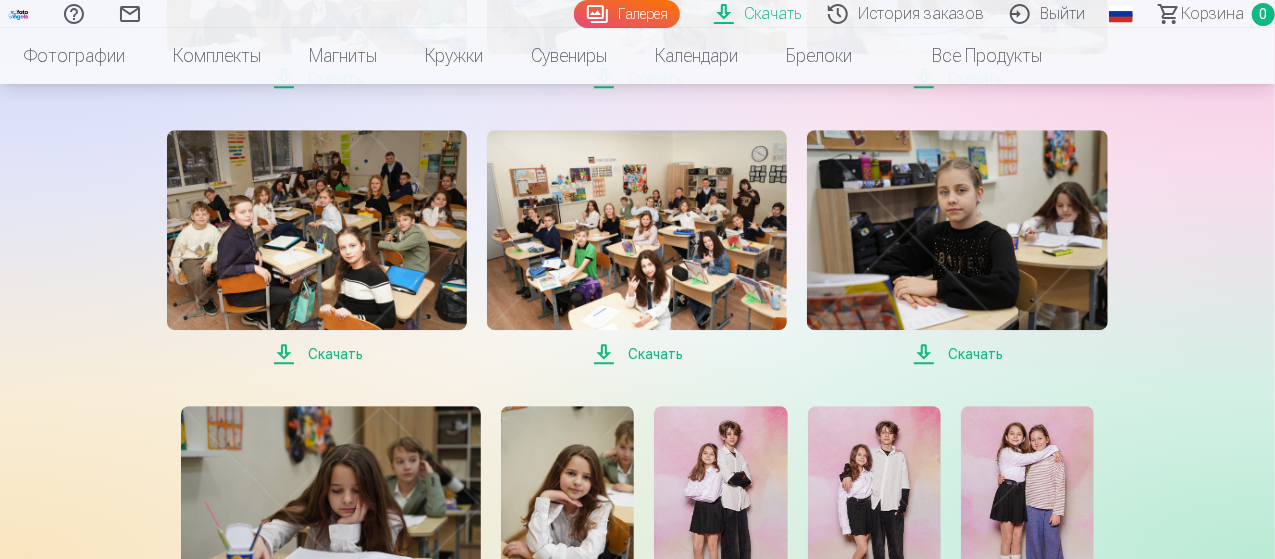 click on "Скачать В этом разделе вы можете скачать подарочную фотографию и купленные фотографии в цифровом виде. Я не вижу свои цифровые фотографии Если вы заказываете фотографии только для печати, дигитальные фотографии не будут добавлены. Мой заказ уже оплачен Если оплата была произведена, то фотографии для скачивания будут доступны в течение нескольких минут. Скачать Скачать Скачать Скачать Скачать Скачать Скачать Скачать Скачать Скачать Скачать Скачать Скачать Скачать Скачать Скачать Скачать Скачать Скачать Скачать Скачать Скачать Скачать Скачать" at bounding box center [638, -647] 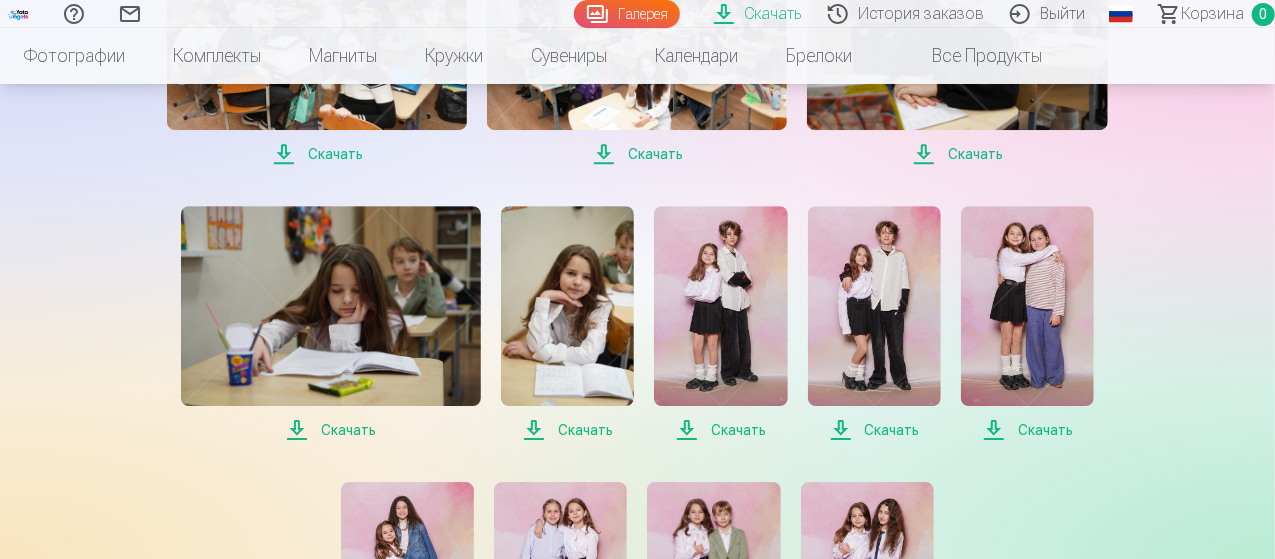 click on "Центр помощи Свяжитесь с нами Галерея Скачать История заказов Выйти Global English (en) Latvian (lv) Russian (ru) Lithuanian (lt) Estonian (et) Корзина 0 Фотографии Высококачественная печать фотографий Бумага 210gsm, потрясающий цвет и детализация Начиная с  3,60 € Профессиональные панорамные групповые фотоотпечатки 15×30 см Яркие цвета и детали на бумаге Fuji Film Crystal Paper Начиная с  4,30 € Фотоколлаж из 2 фотографий Два запоминающихся момента, один потрясающий дисплей Начиная с  4,10 € Фотографии на документы Удобные и универсальные фотографии на документы (6 фото) Начиная с  4,40 € Начиная с  6,00 €" at bounding box center [637, -847] 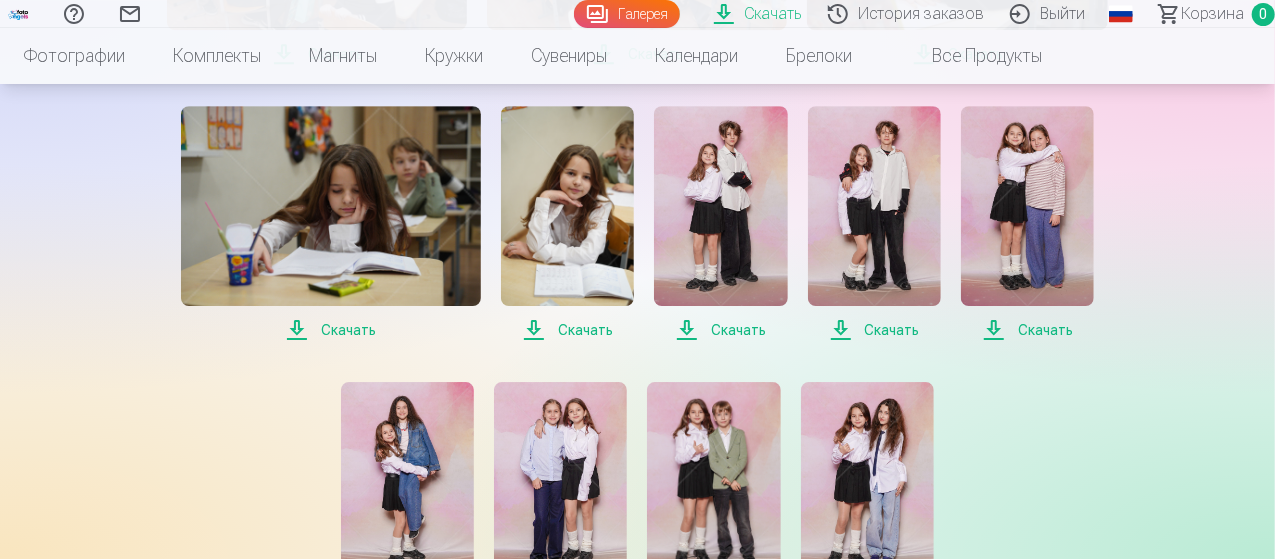 click on "Скачать" at bounding box center [874, 330] 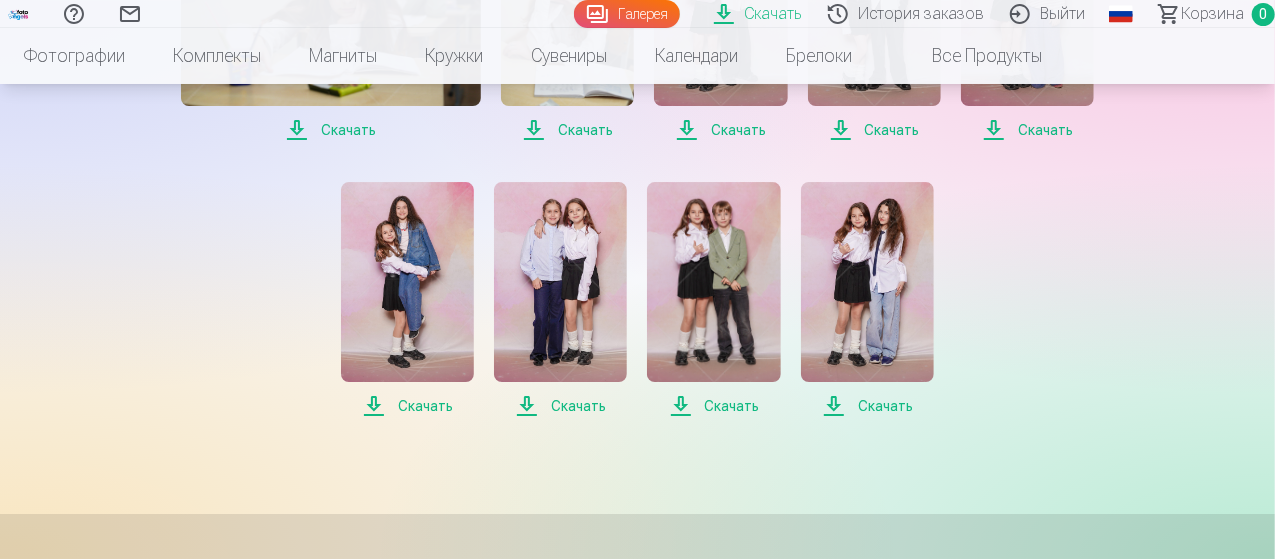 click on "Скачать" at bounding box center [407, 406] 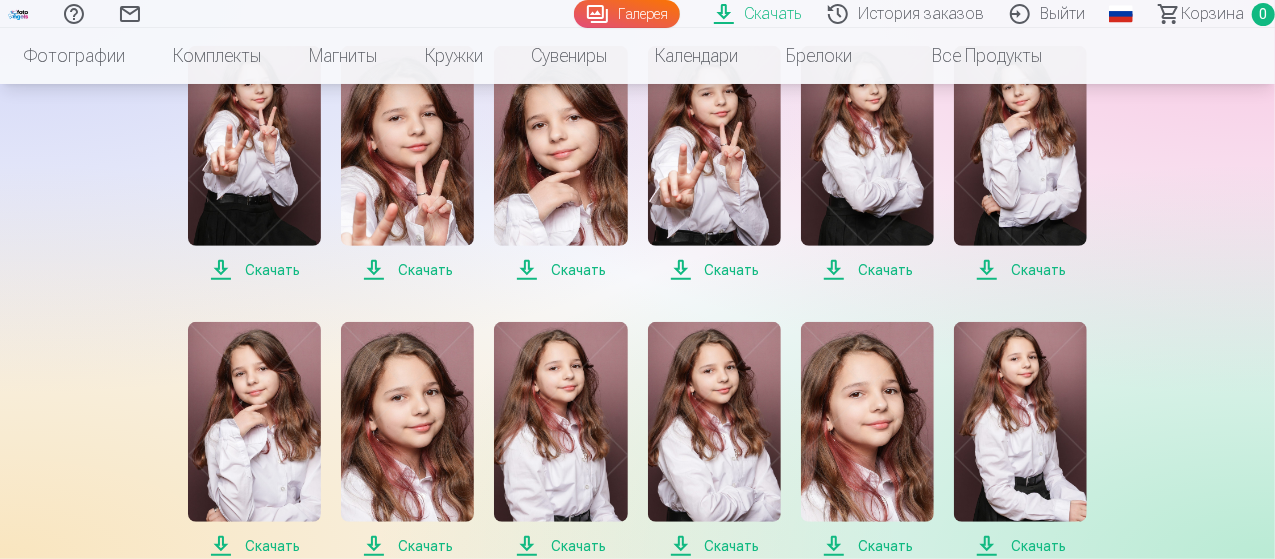 scroll, scrollTop: 0, scrollLeft: 0, axis: both 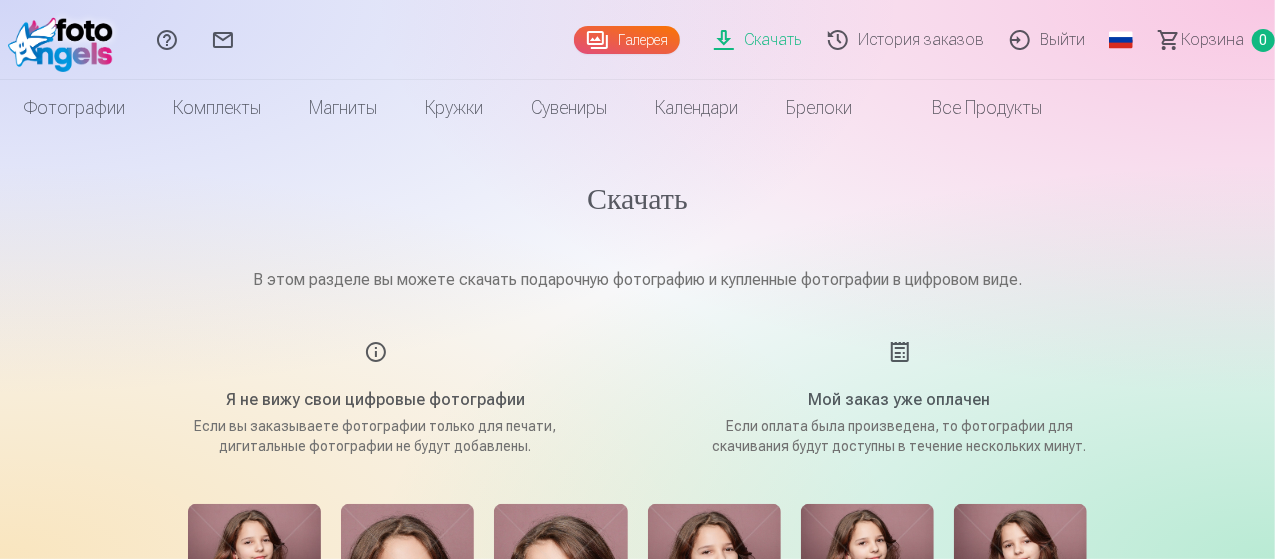 click on "История заказов" at bounding box center (909, 40) 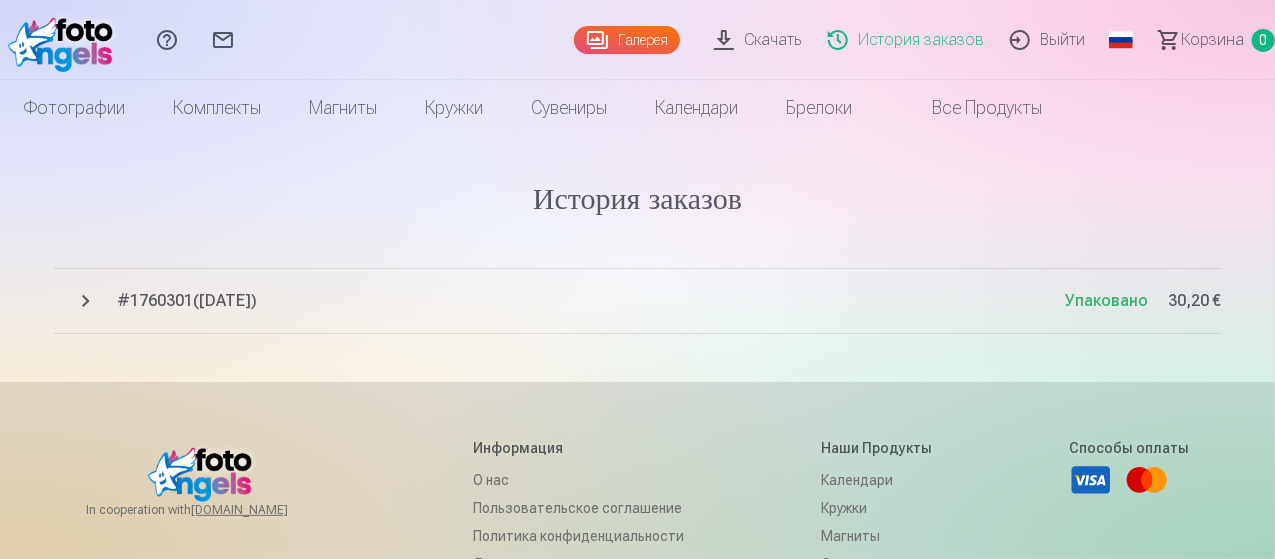 click on "Галерея" at bounding box center [627, 40] 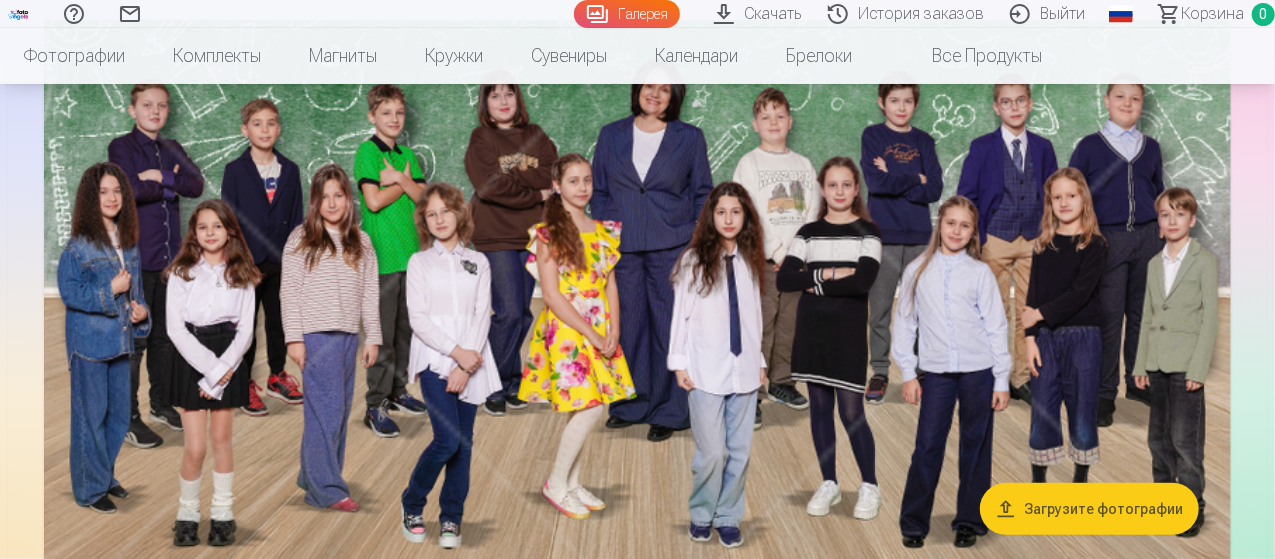 scroll, scrollTop: 500, scrollLeft: 0, axis: vertical 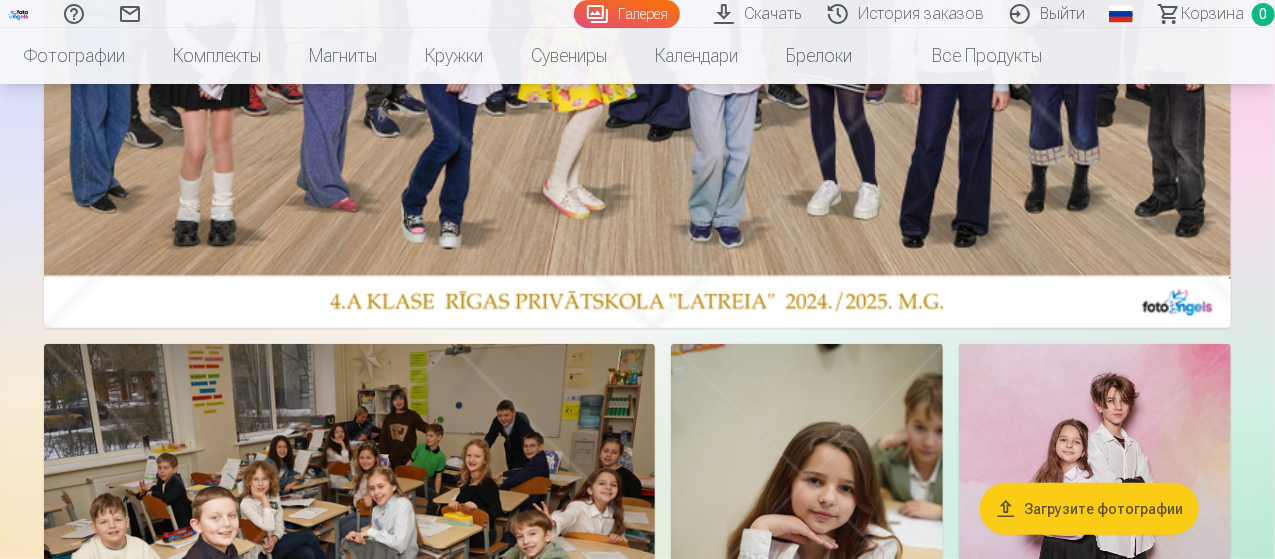click at bounding box center [637, 24] 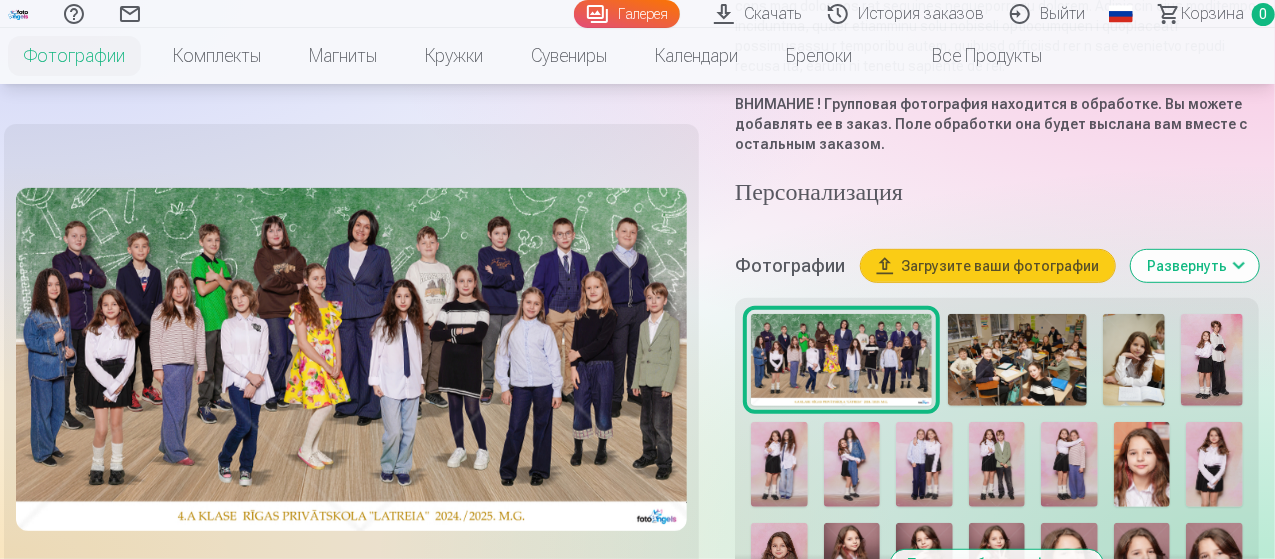 scroll, scrollTop: 600, scrollLeft: 0, axis: vertical 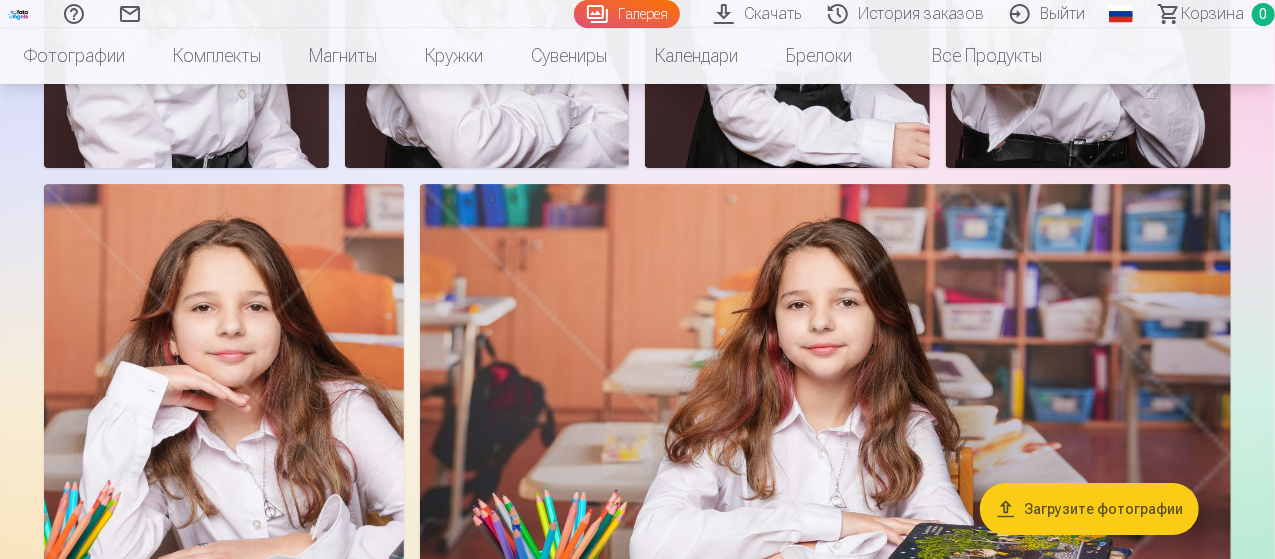 click on "Выйти" at bounding box center [1050, 14] 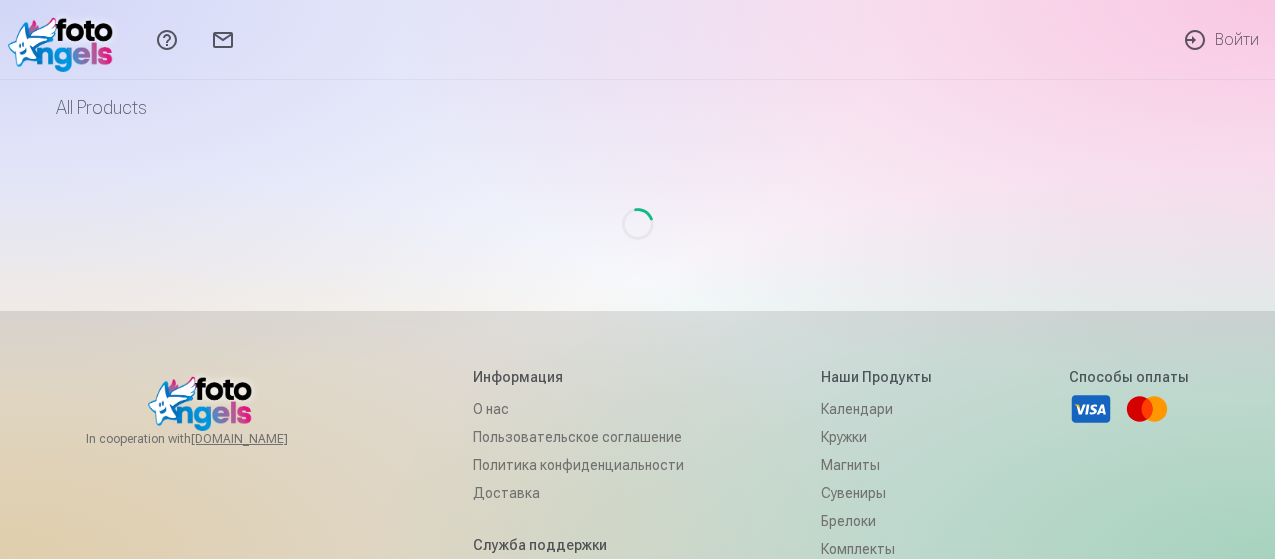 scroll, scrollTop: 0, scrollLeft: 0, axis: both 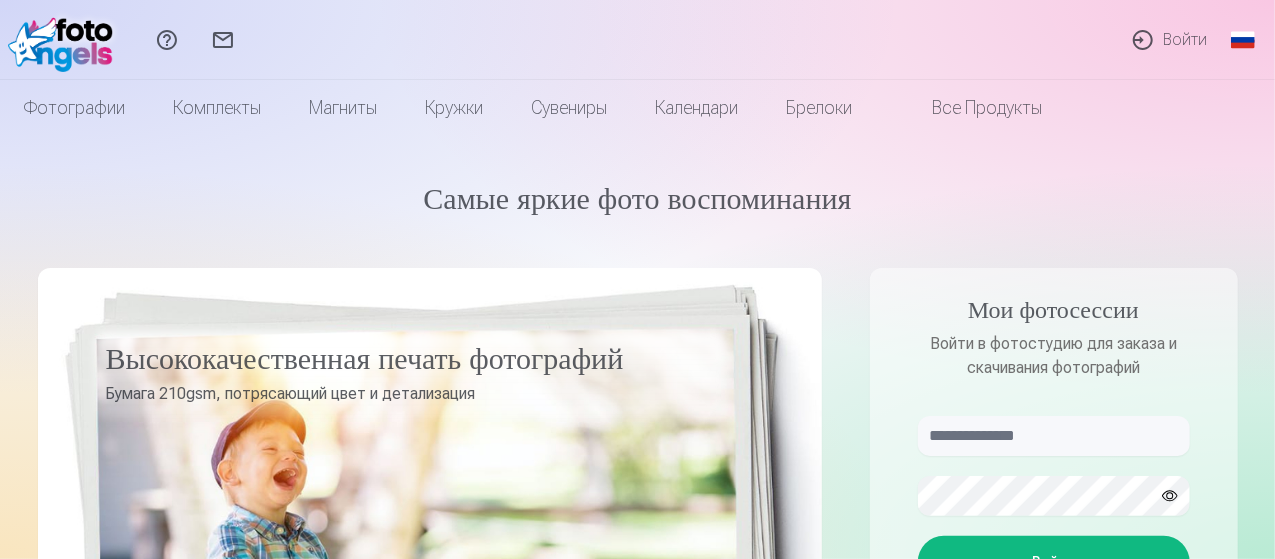 click on "Войти" at bounding box center (1169, 40) 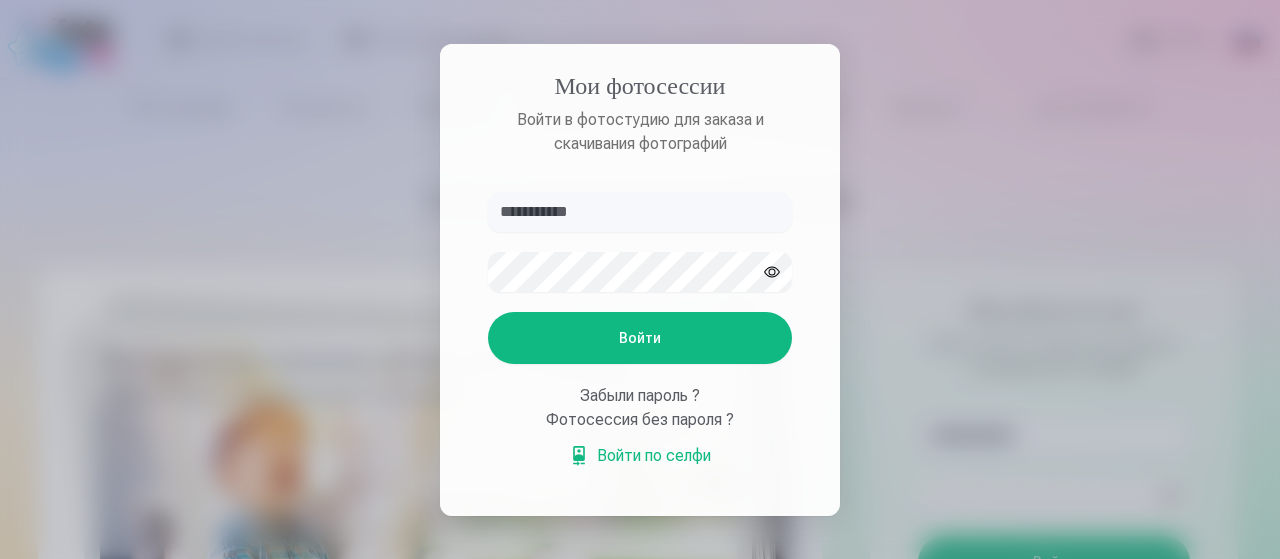 type on "**********" 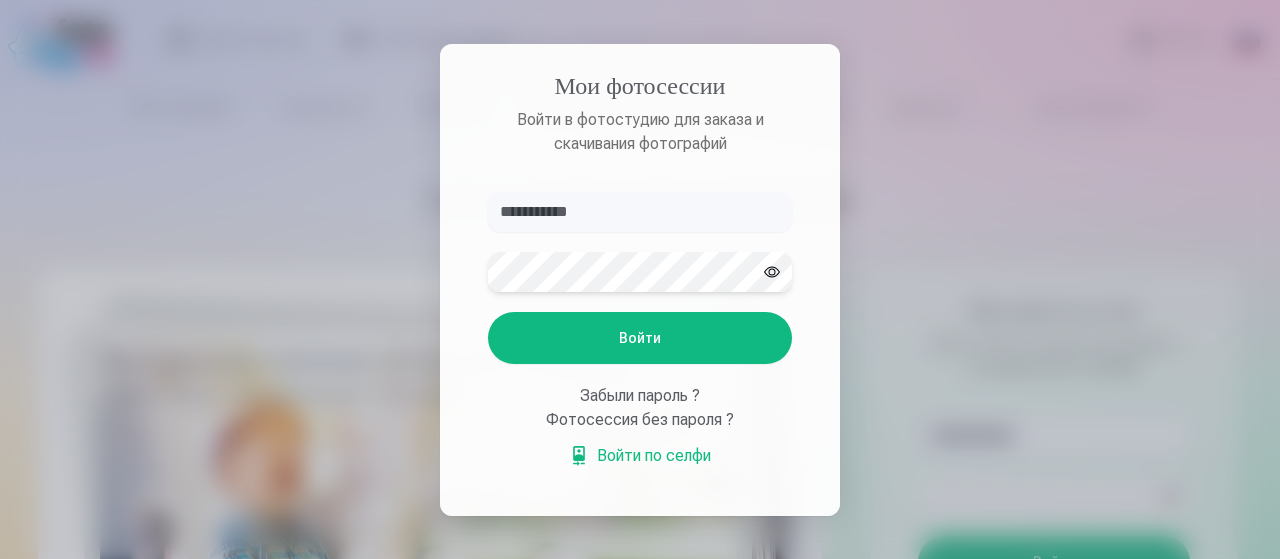 click on "Войти" at bounding box center [640, 338] 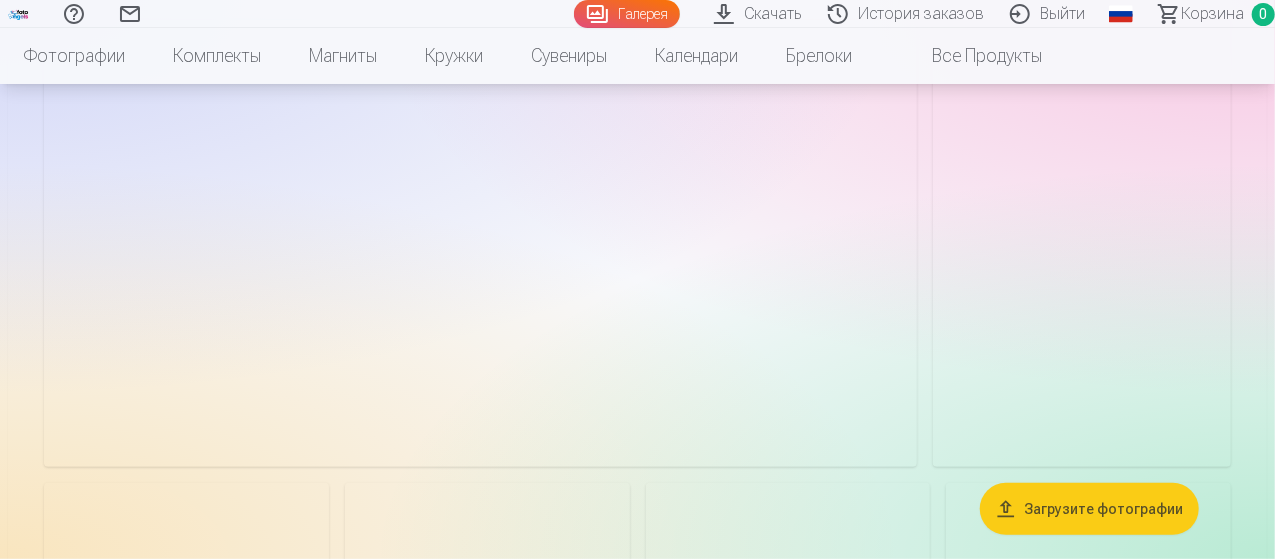 scroll, scrollTop: 100, scrollLeft: 0, axis: vertical 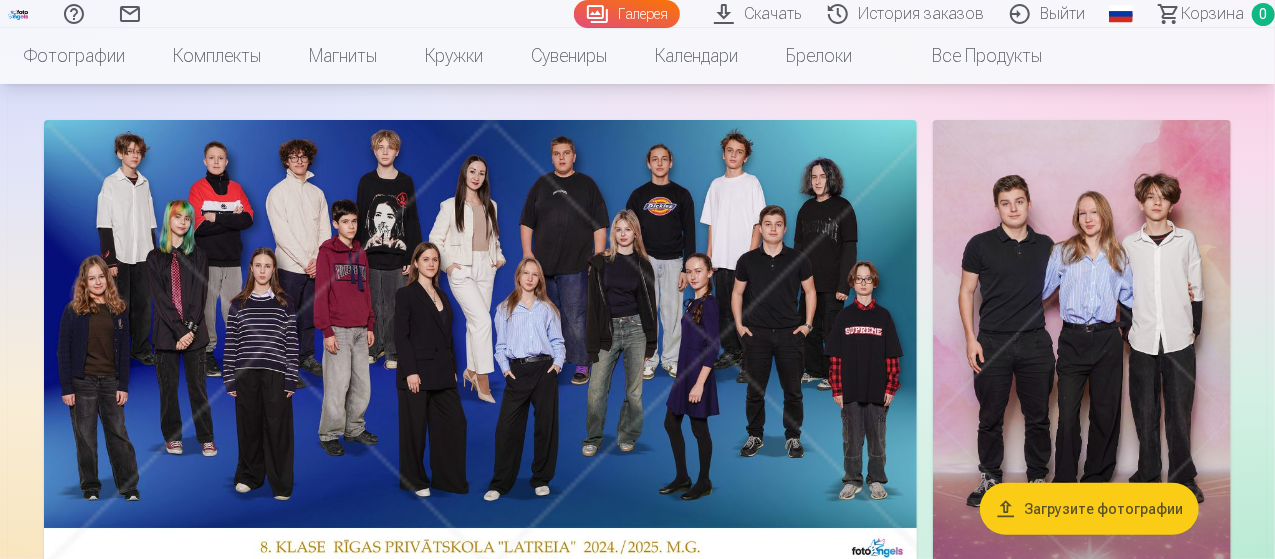 click on "Скачать" at bounding box center [761, 14] 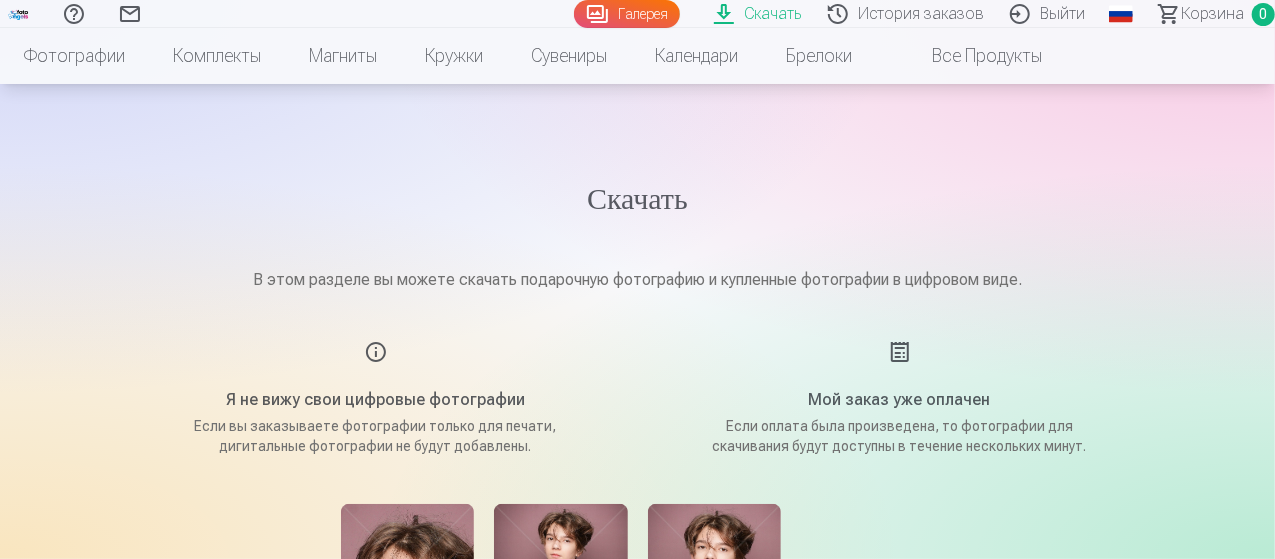 scroll, scrollTop: 300, scrollLeft: 0, axis: vertical 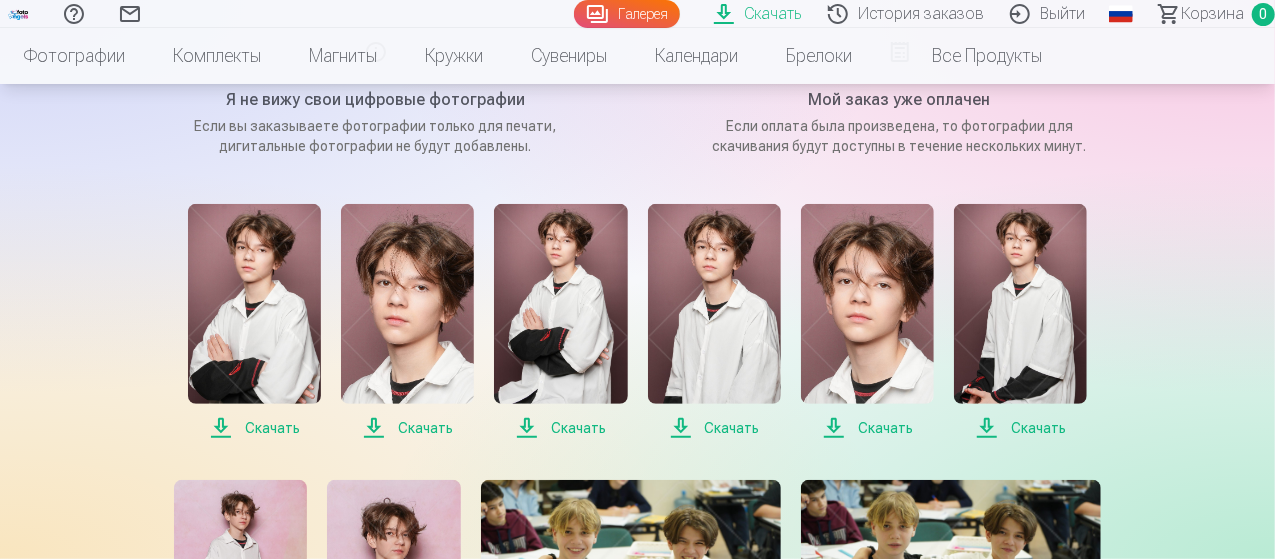 click on "Скачать" at bounding box center [254, 428] 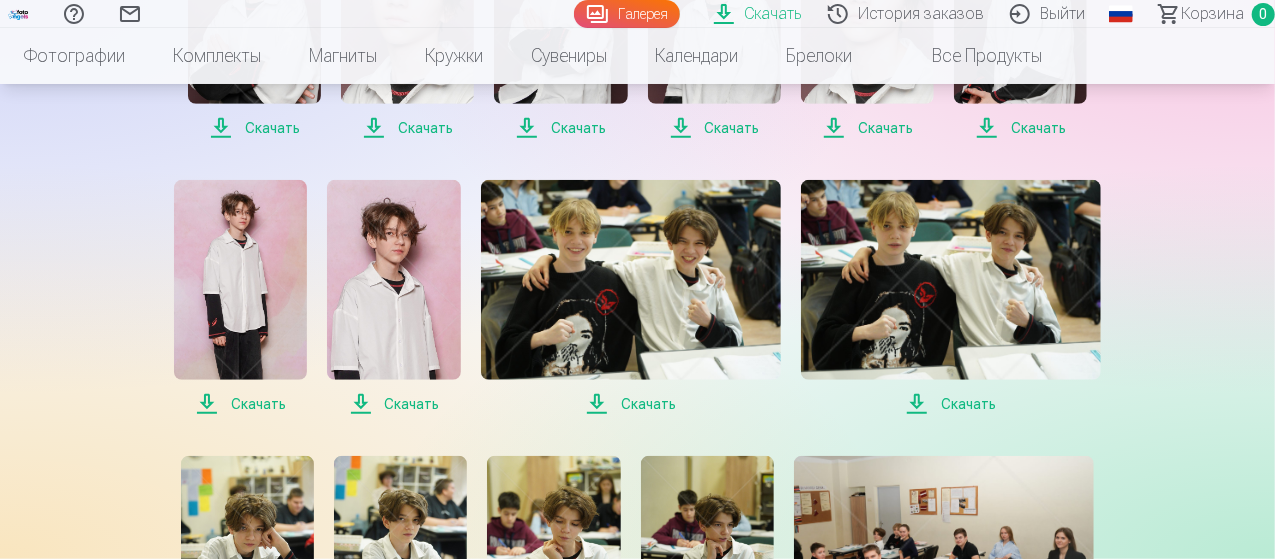 click on "Скачать" at bounding box center [240, 404] 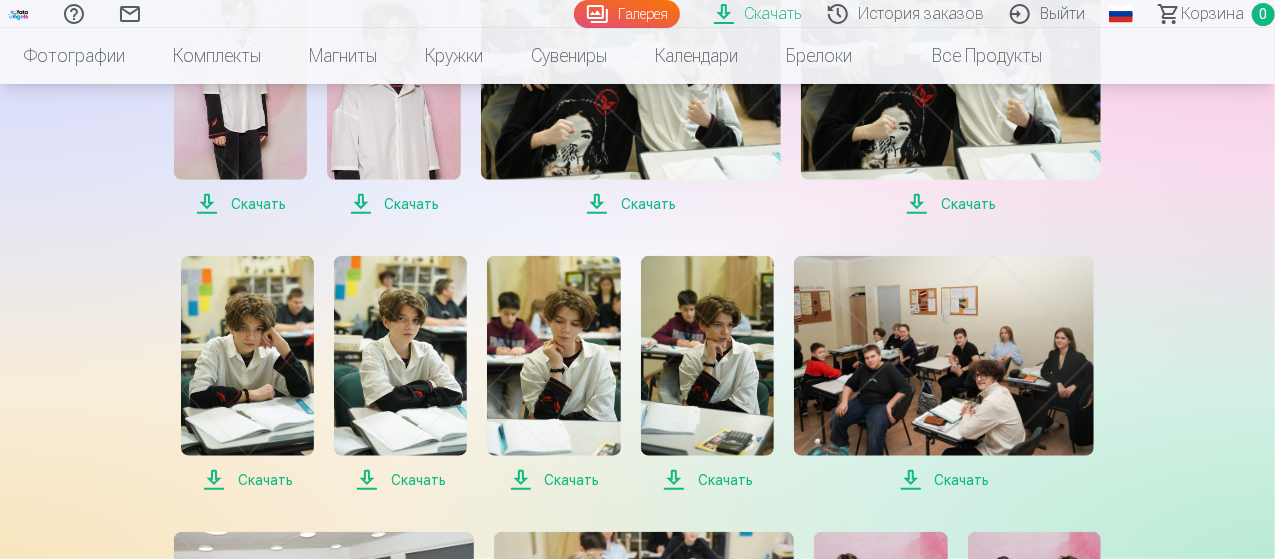 click on "Скачать" at bounding box center (247, 480) 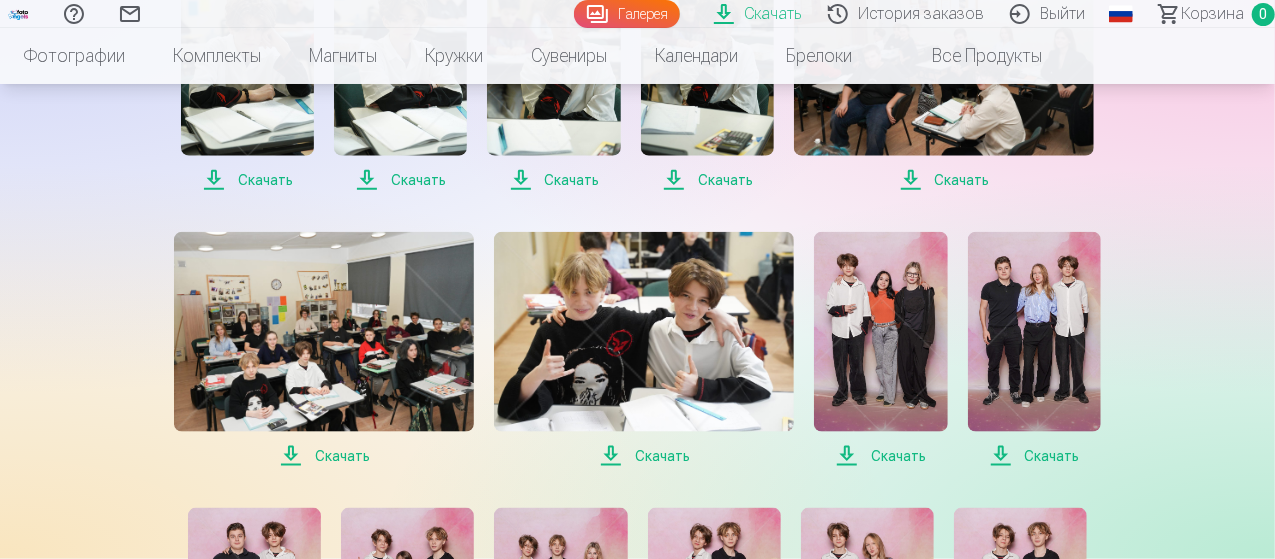 scroll, scrollTop: 1200, scrollLeft: 0, axis: vertical 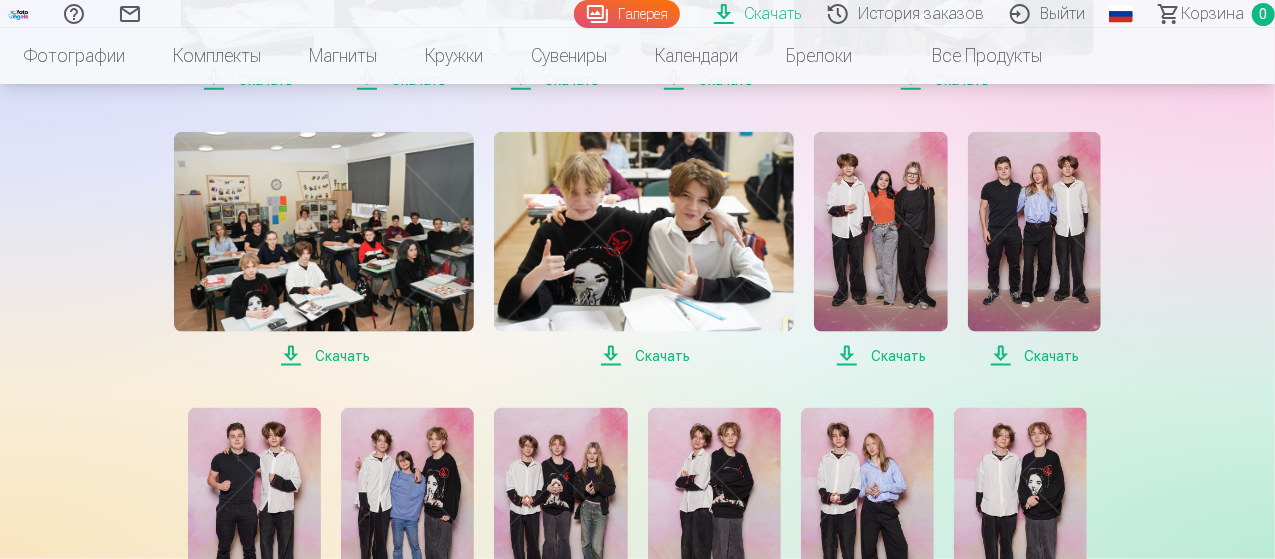 click on "Скачать" at bounding box center (324, 356) 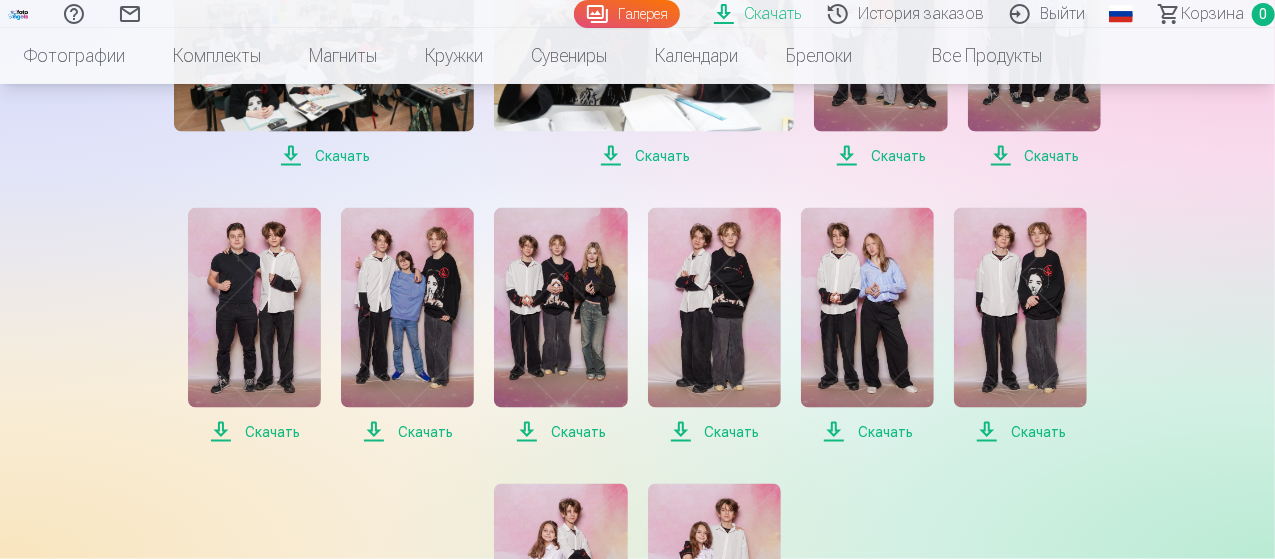 scroll, scrollTop: 1500, scrollLeft: 0, axis: vertical 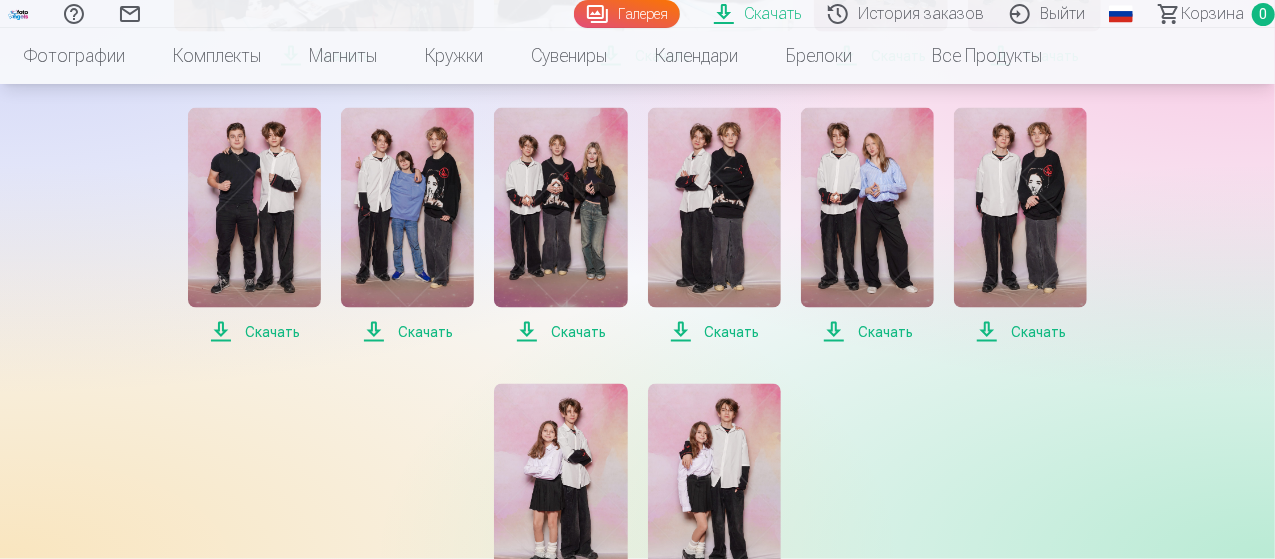 click on "Скачать" at bounding box center (254, 332) 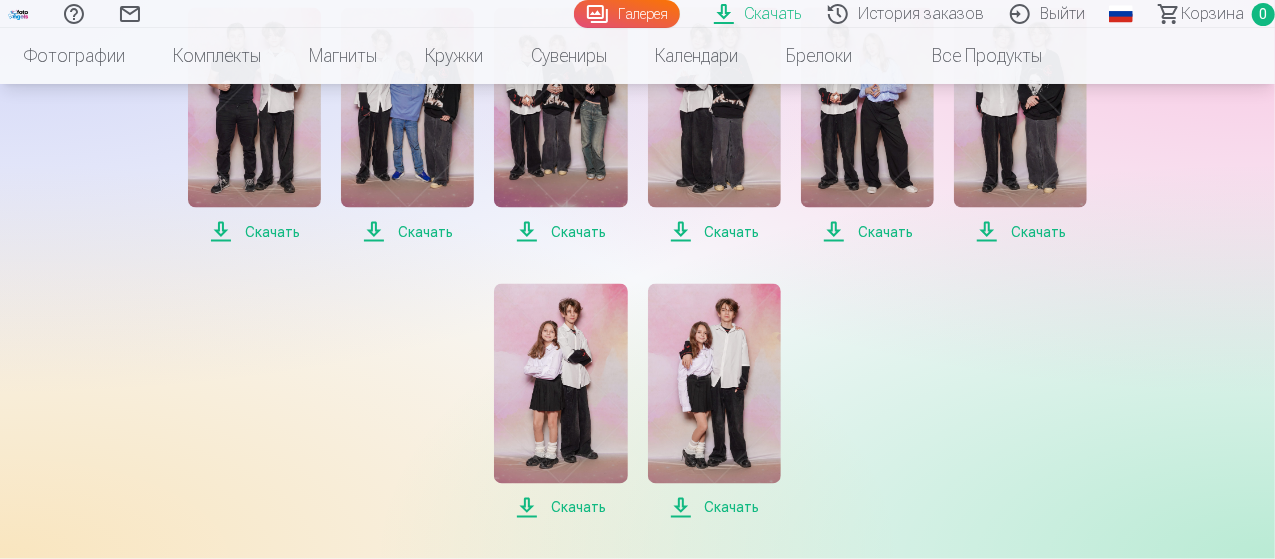 click on "Скачать" at bounding box center [560, 508] 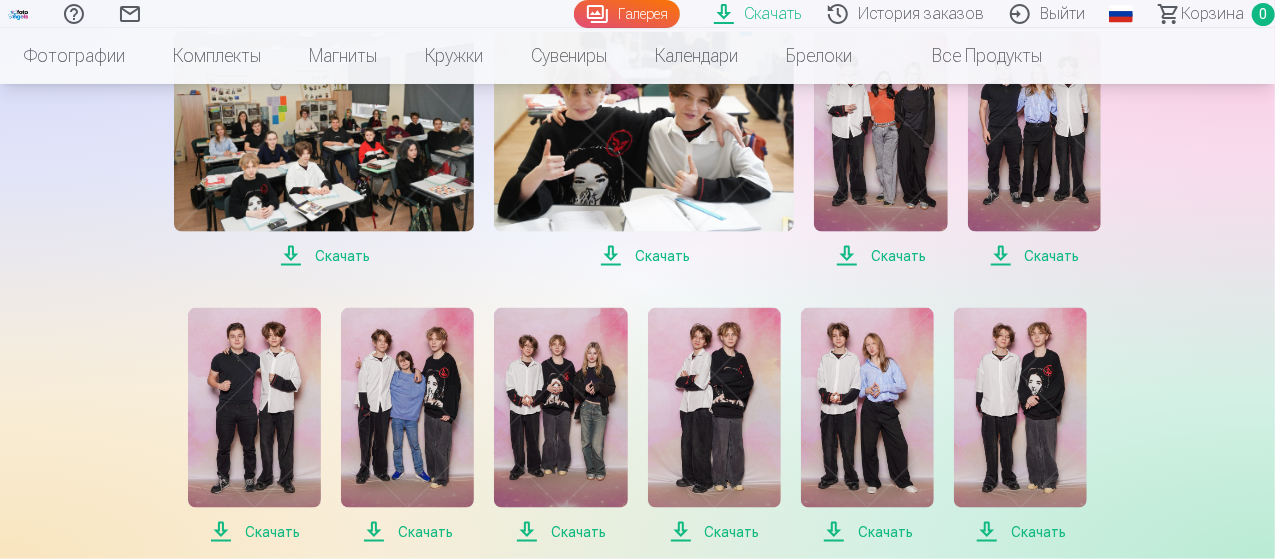 scroll, scrollTop: 1400, scrollLeft: 0, axis: vertical 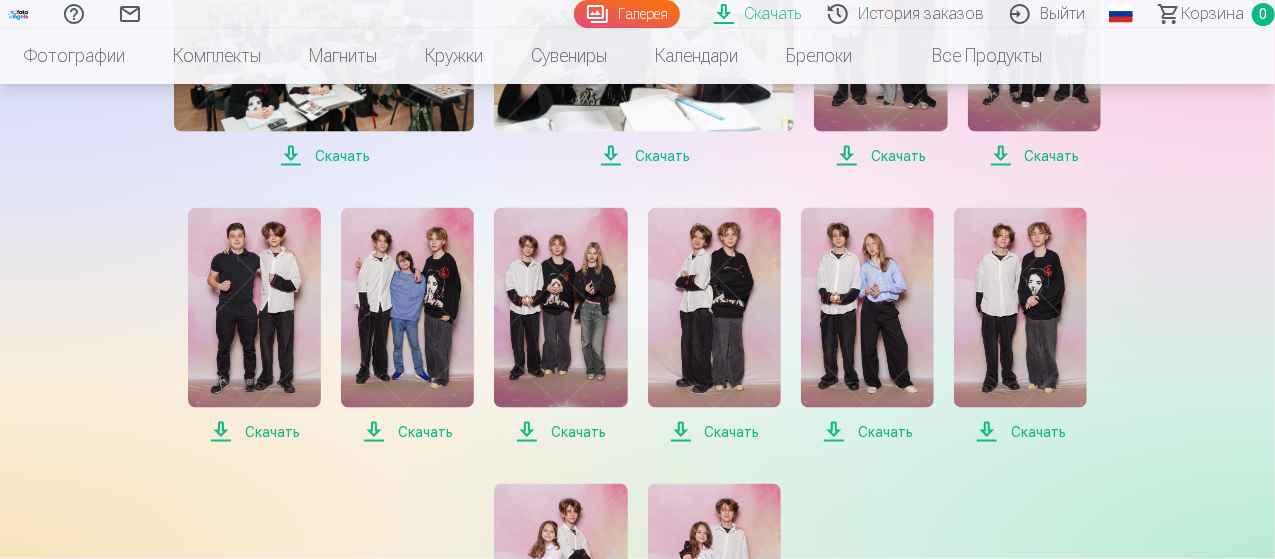 click on "Выйти" at bounding box center [1050, 14] 